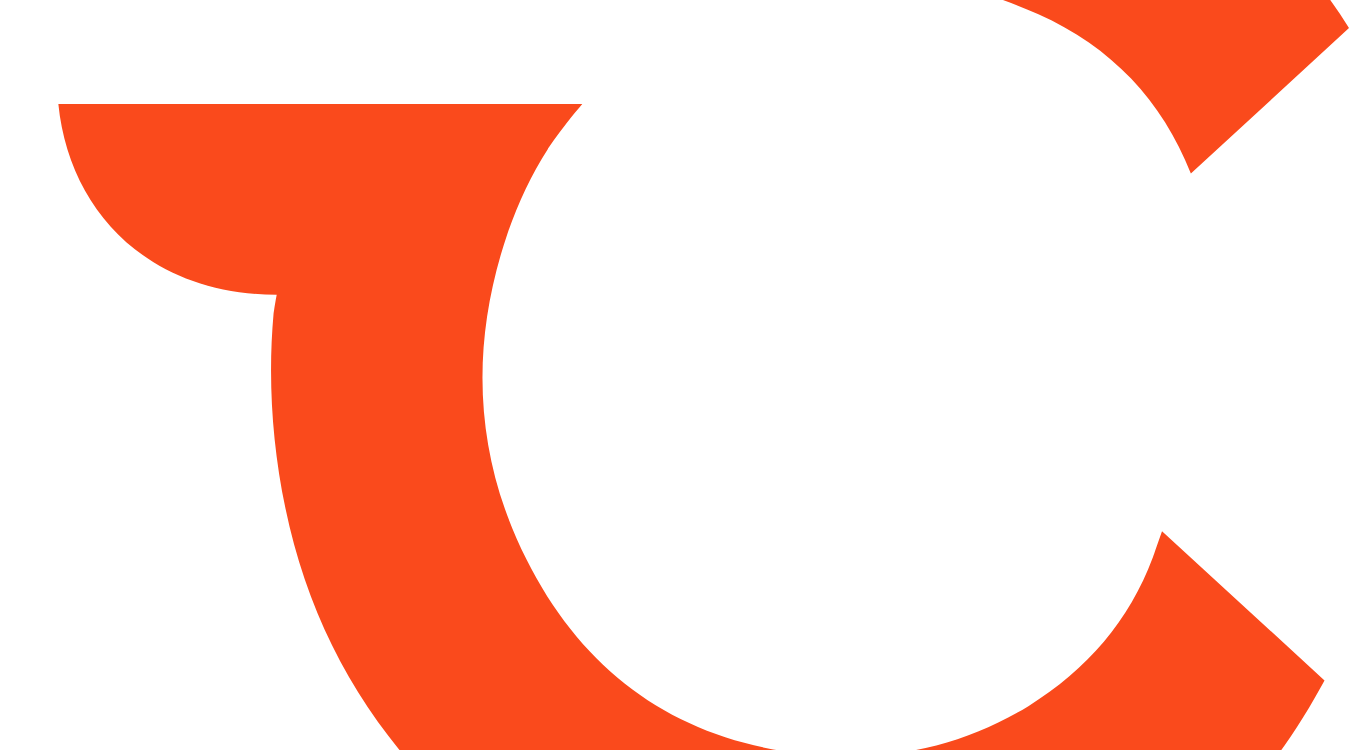 scroll, scrollTop: 0, scrollLeft: 0, axis: both 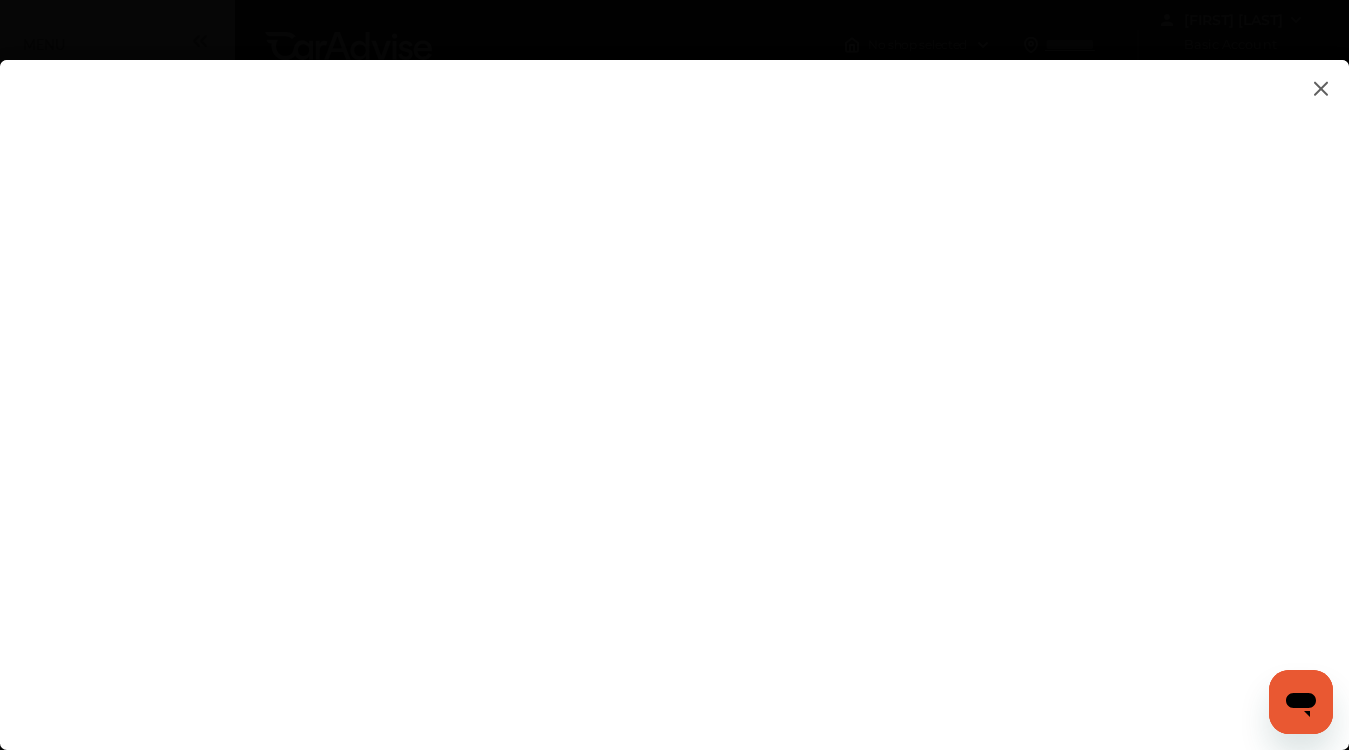 click at bounding box center [674, 385] 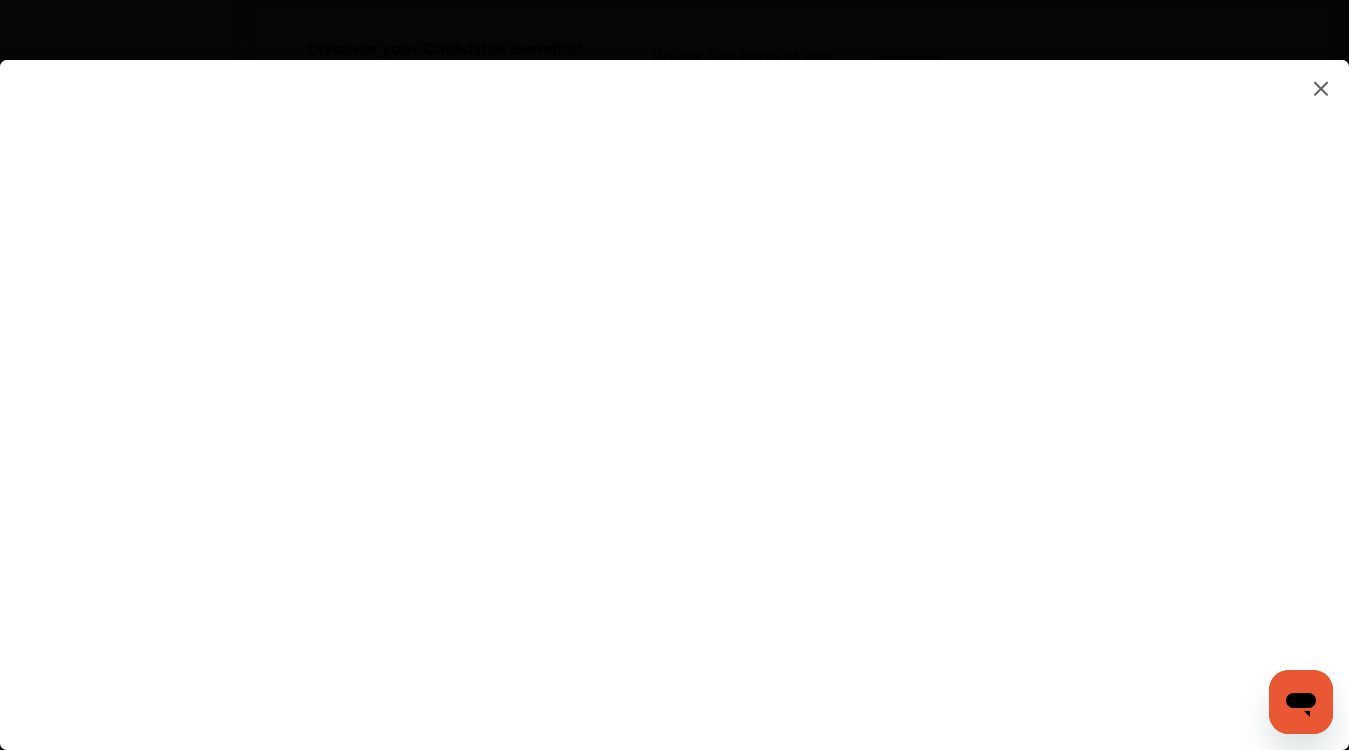scroll, scrollTop: 1825, scrollLeft: 0, axis: vertical 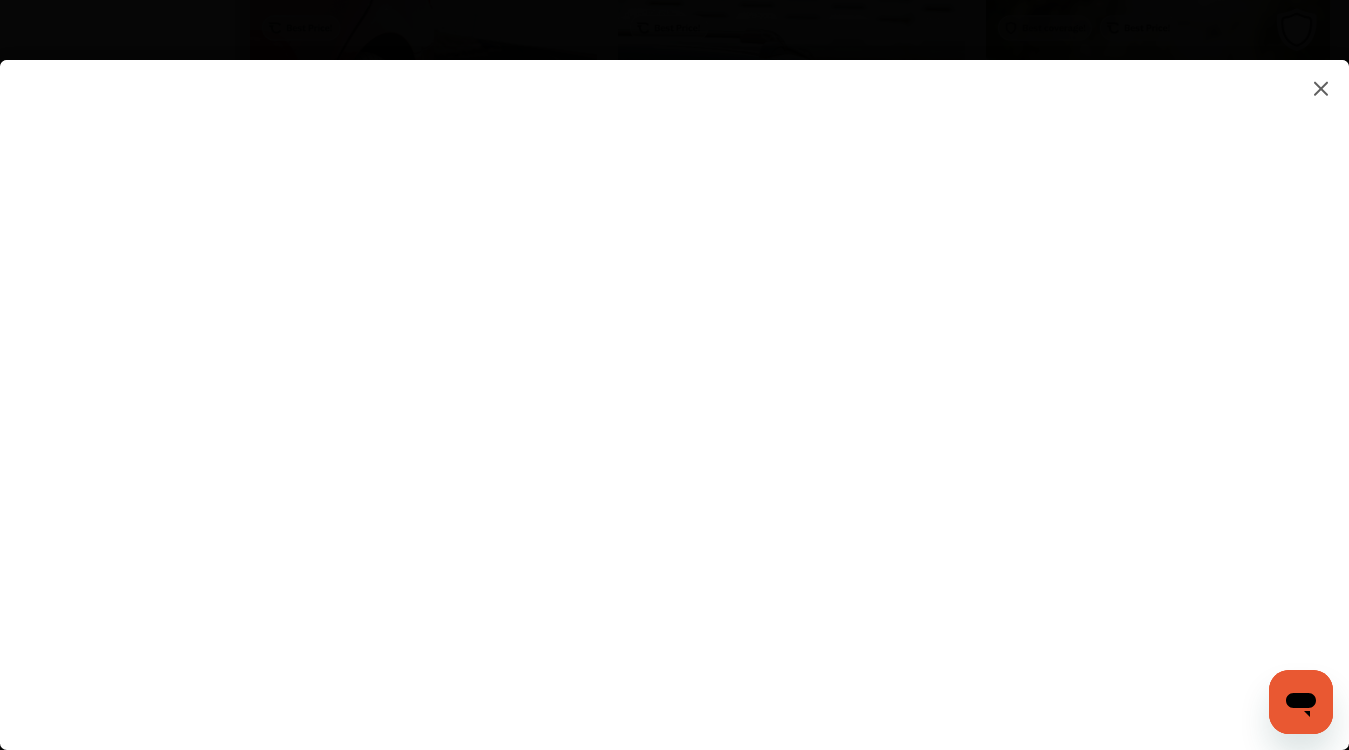 click at bounding box center [674, 385] 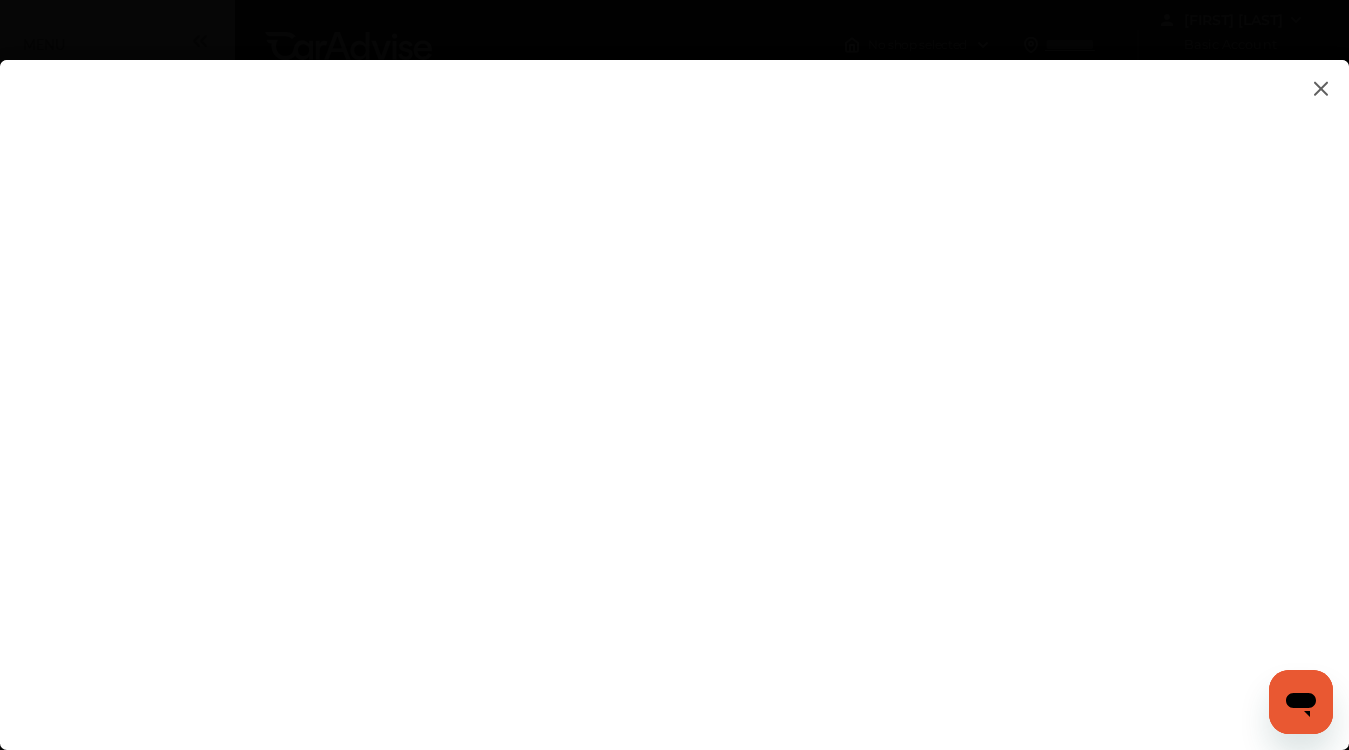scroll, scrollTop: 0, scrollLeft: 0, axis: both 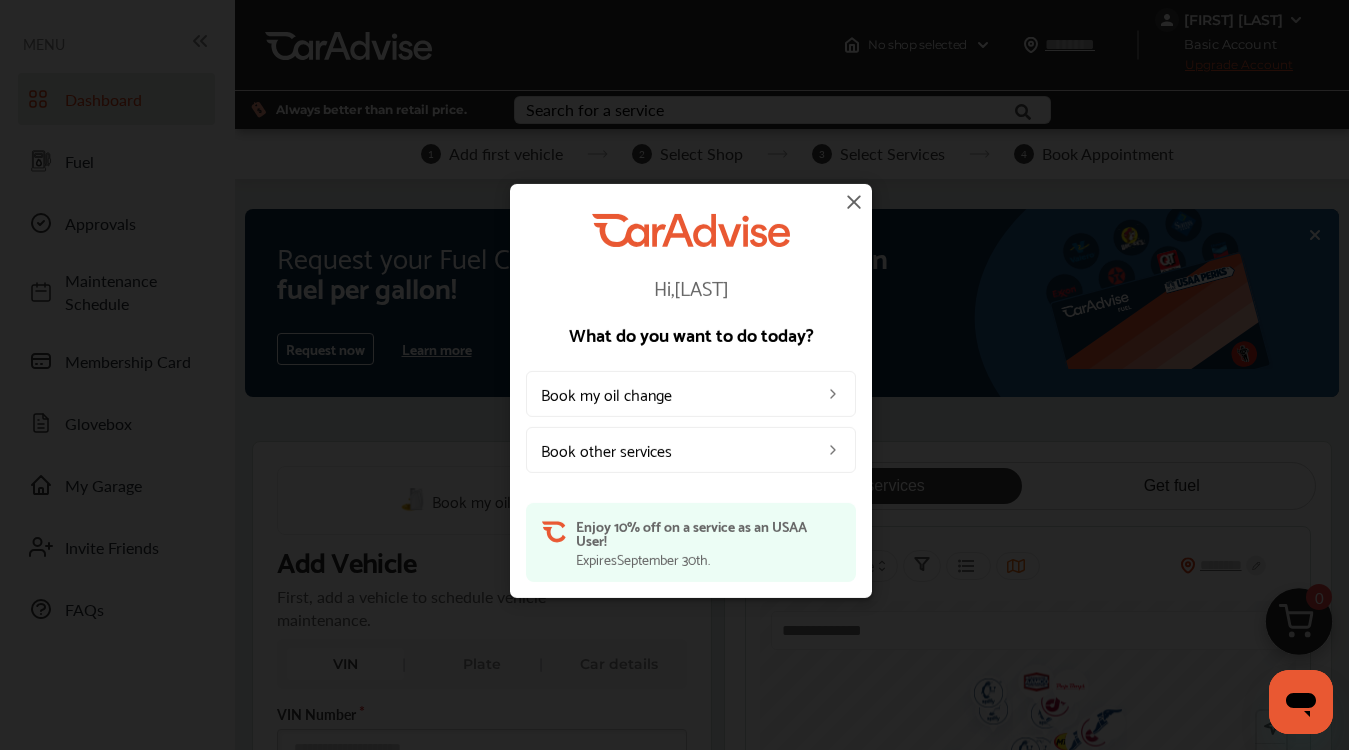 click at bounding box center (854, 202) 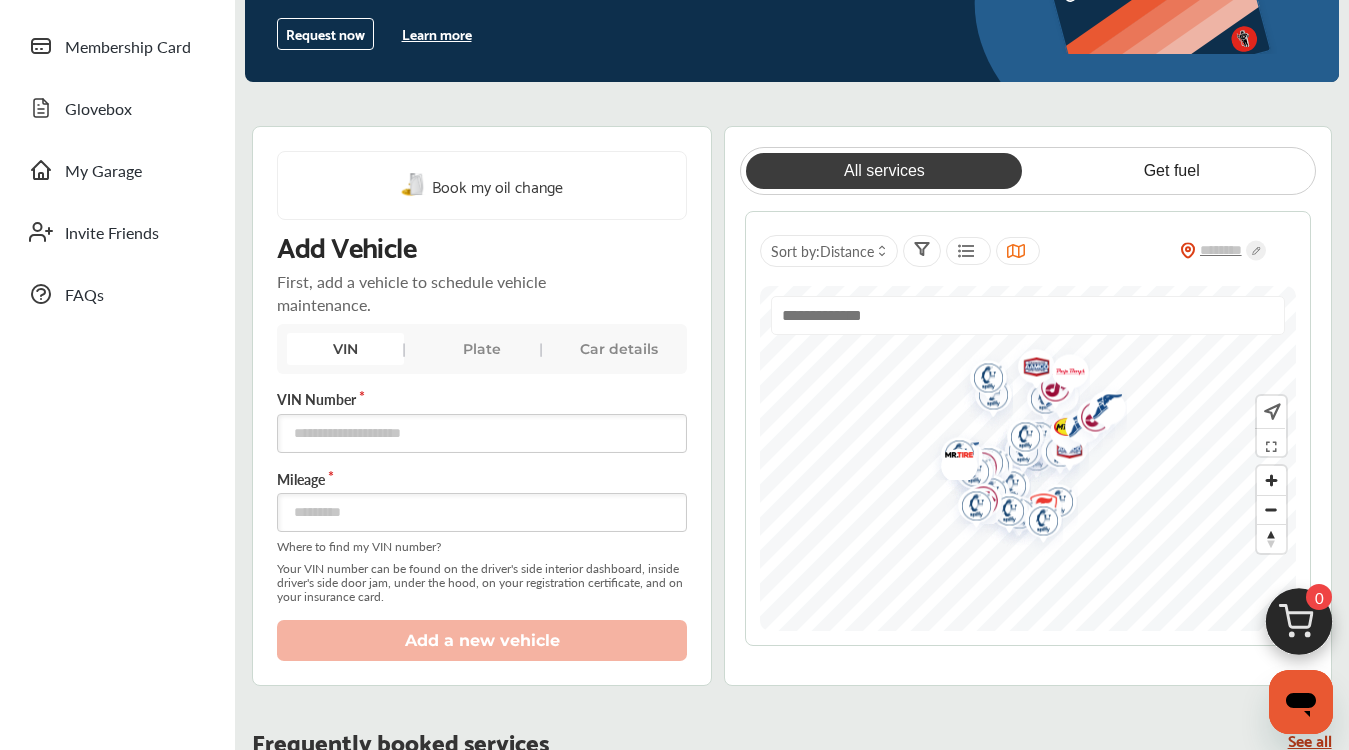 scroll, scrollTop: 309, scrollLeft: 0, axis: vertical 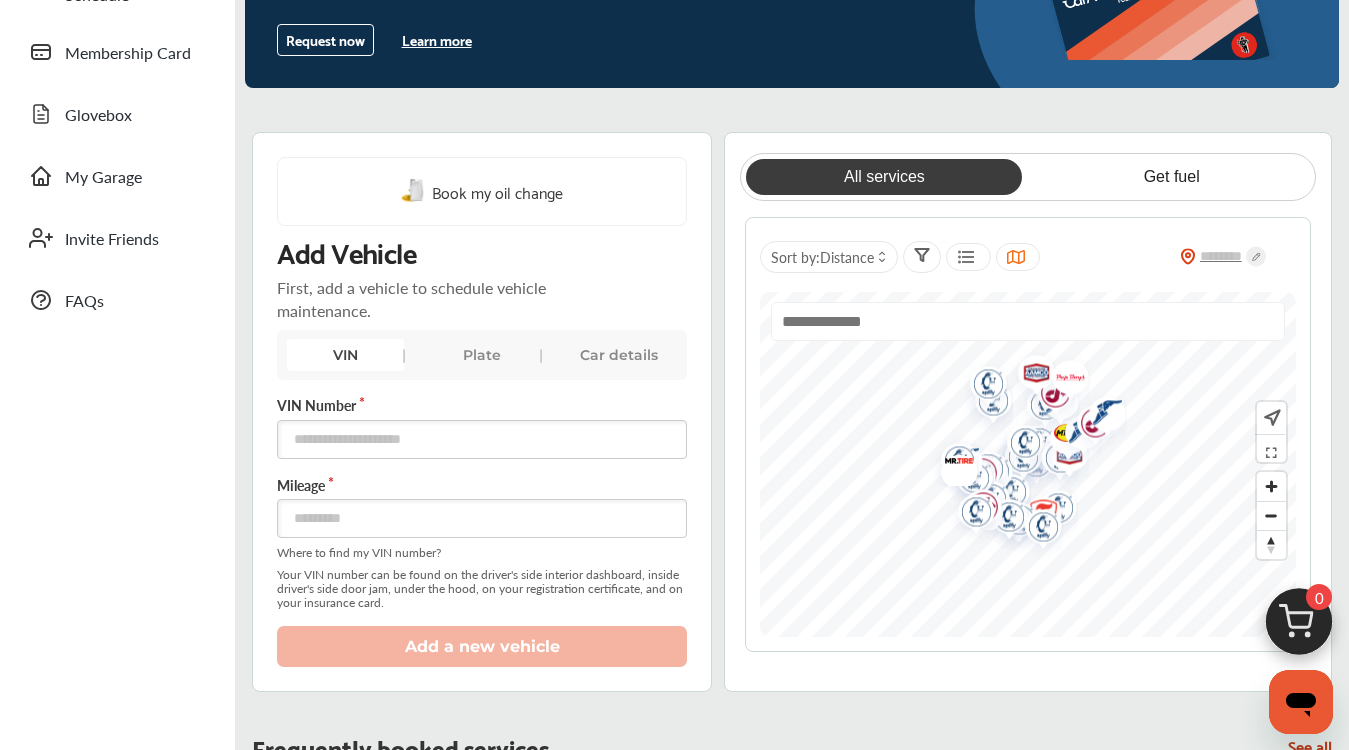 click on "Plate" at bounding box center (482, 355) 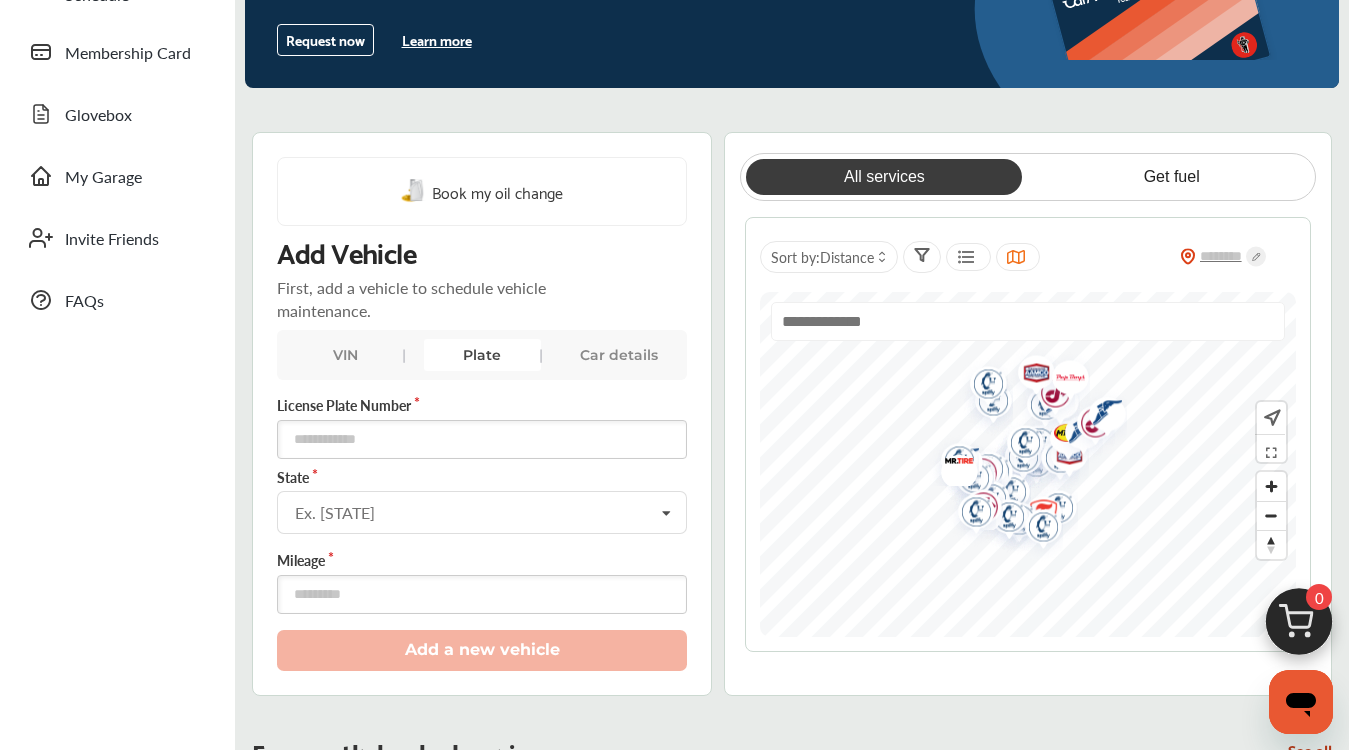 click on "VIN" at bounding box center [345, 355] 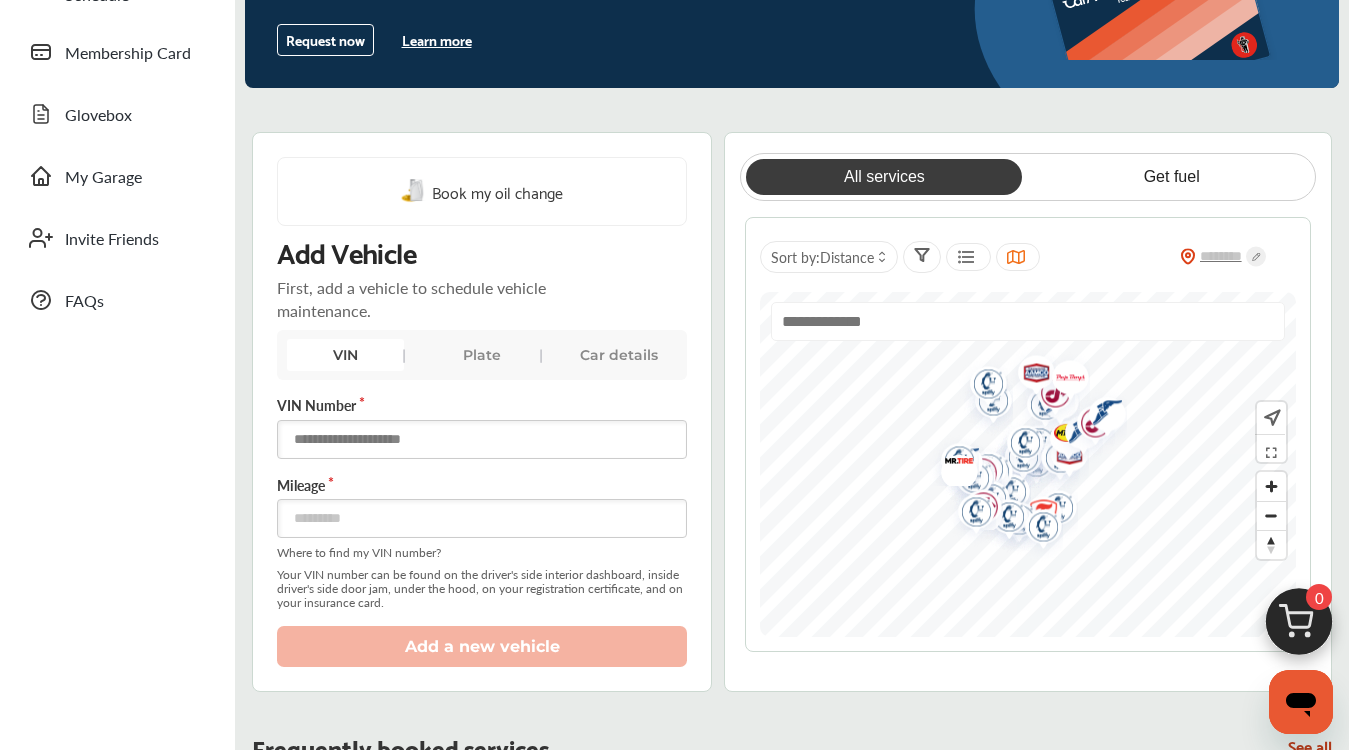 click at bounding box center (482, 439) 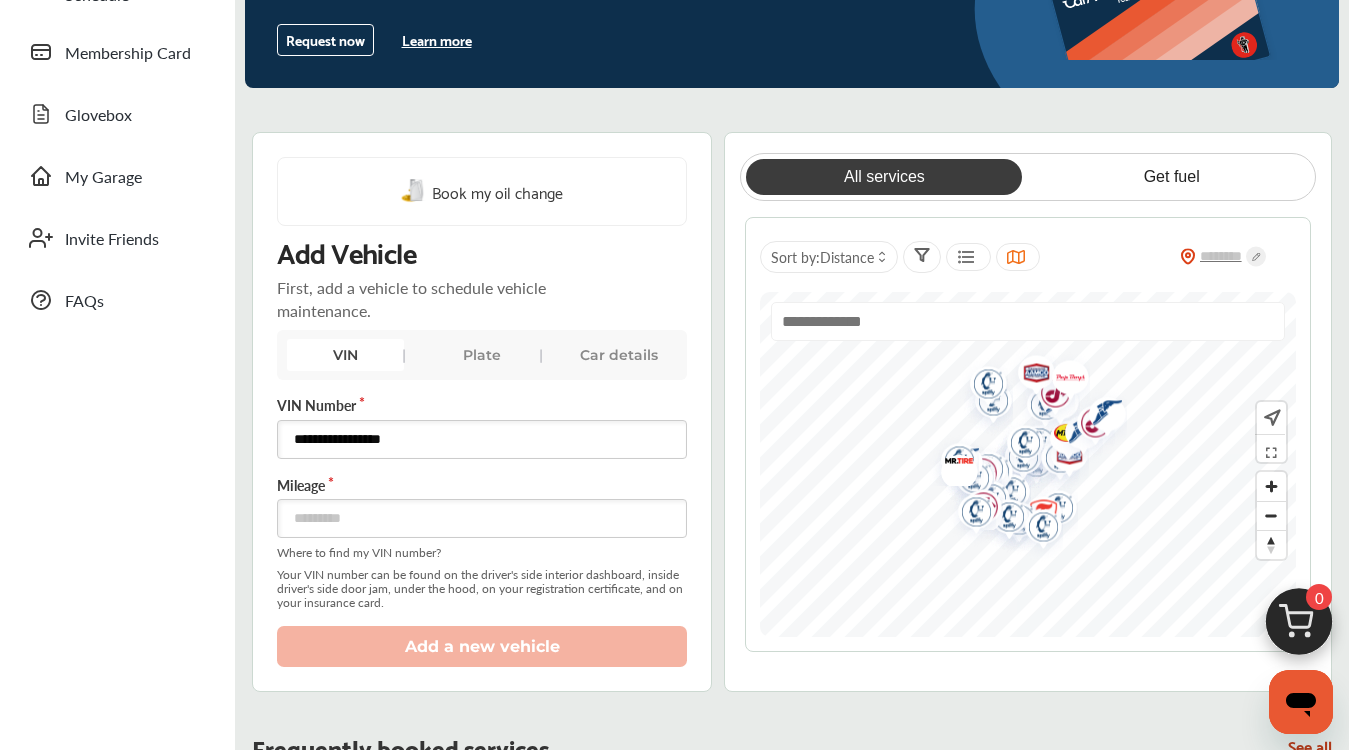 type on "**********" 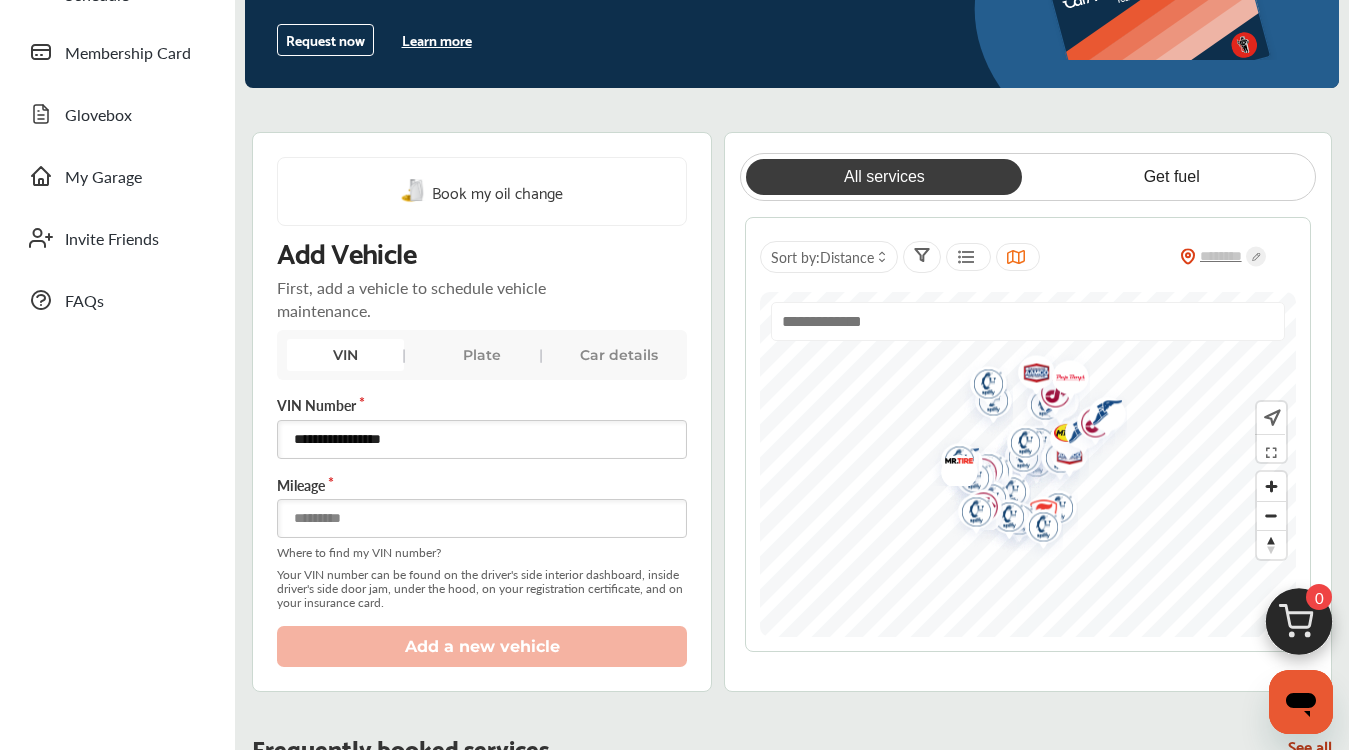 click at bounding box center [482, 518] 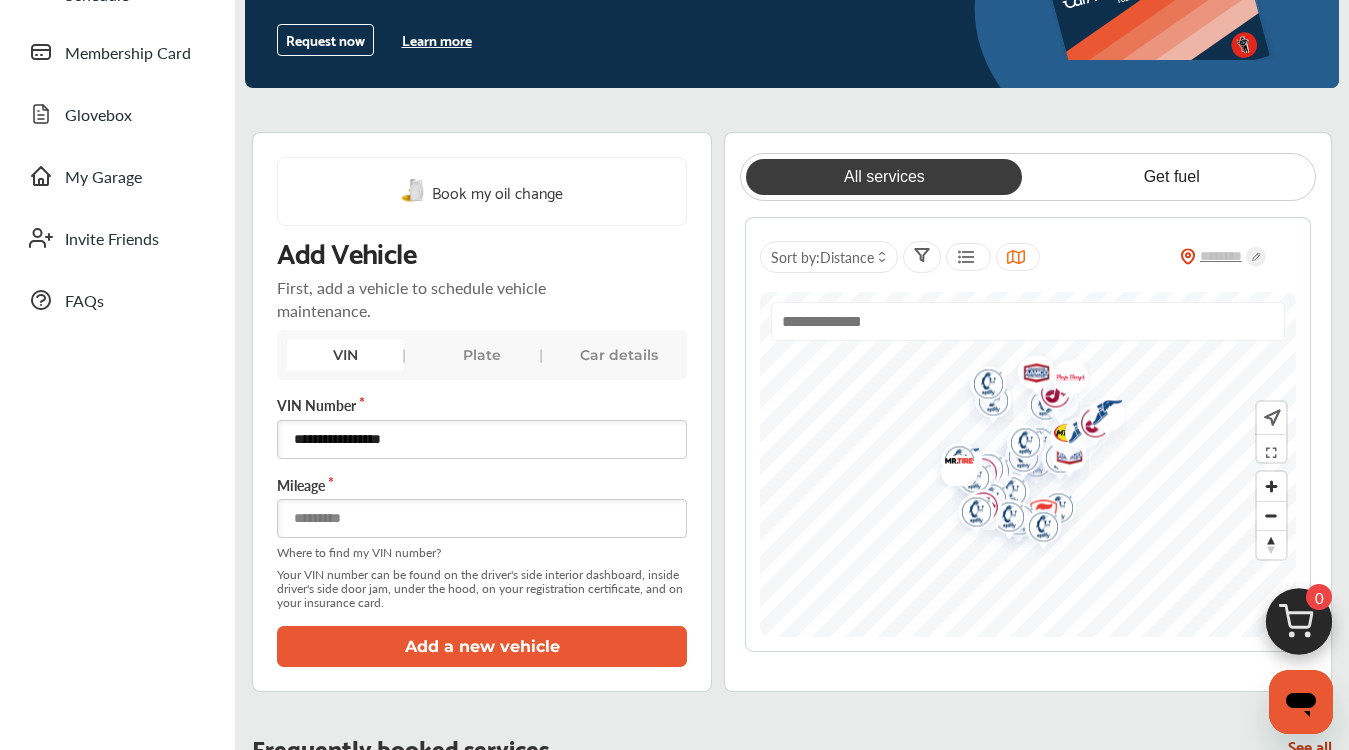 type on "****" 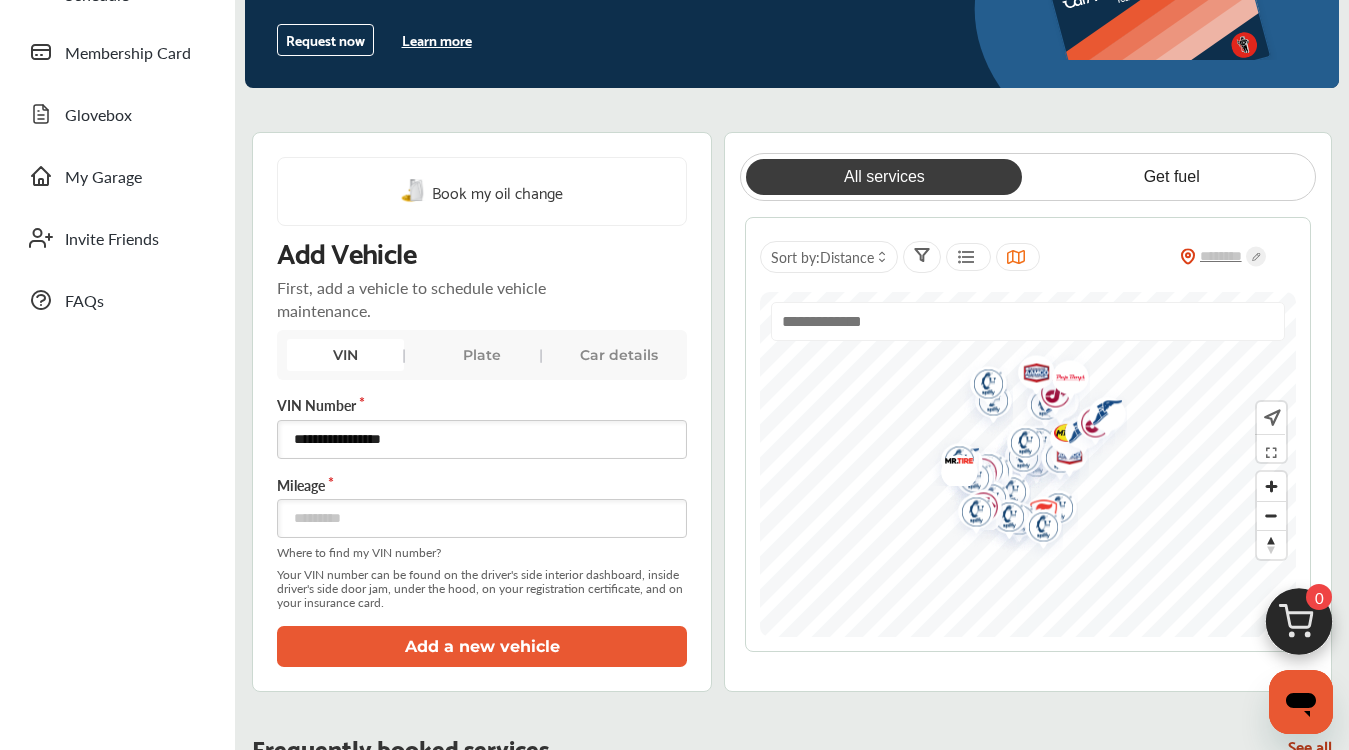 click on "Add a new vehicle" at bounding box center (482, 646) 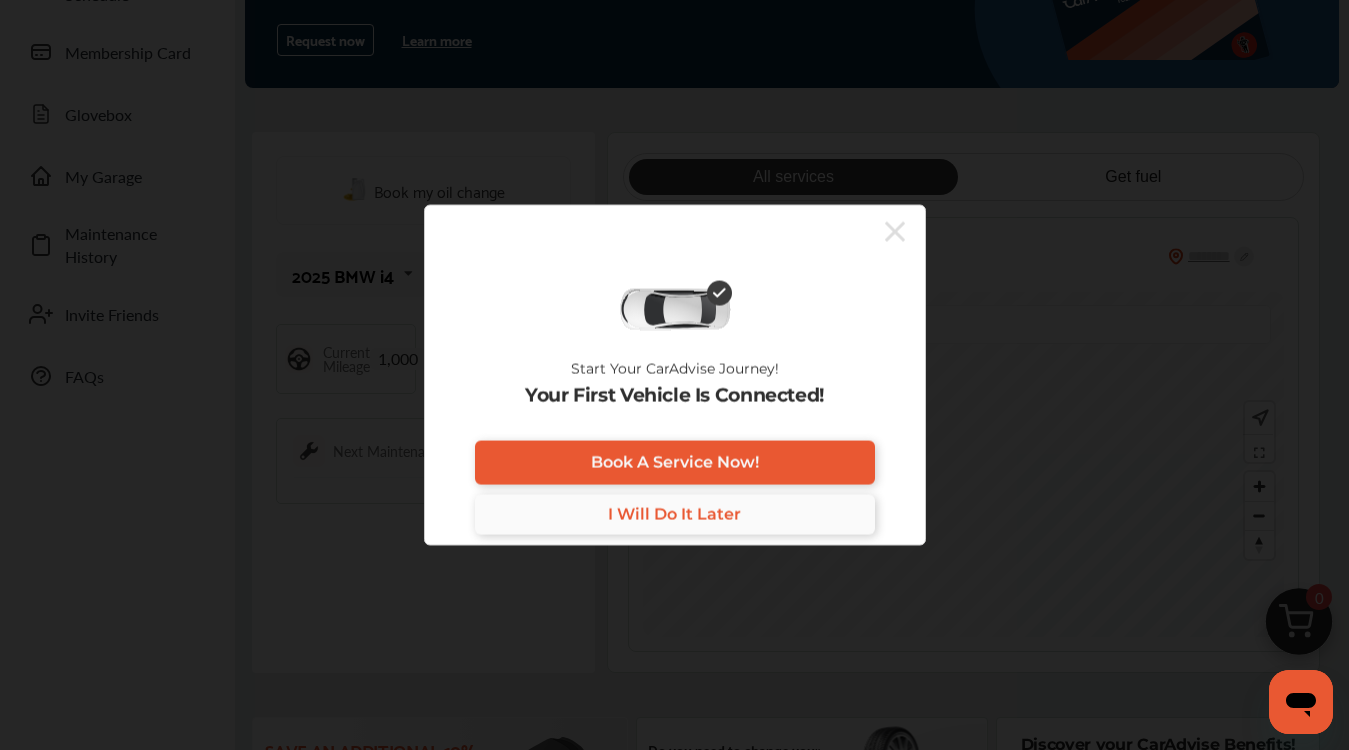 click on "I Will Do It Later" at bounding box center [674, 514] 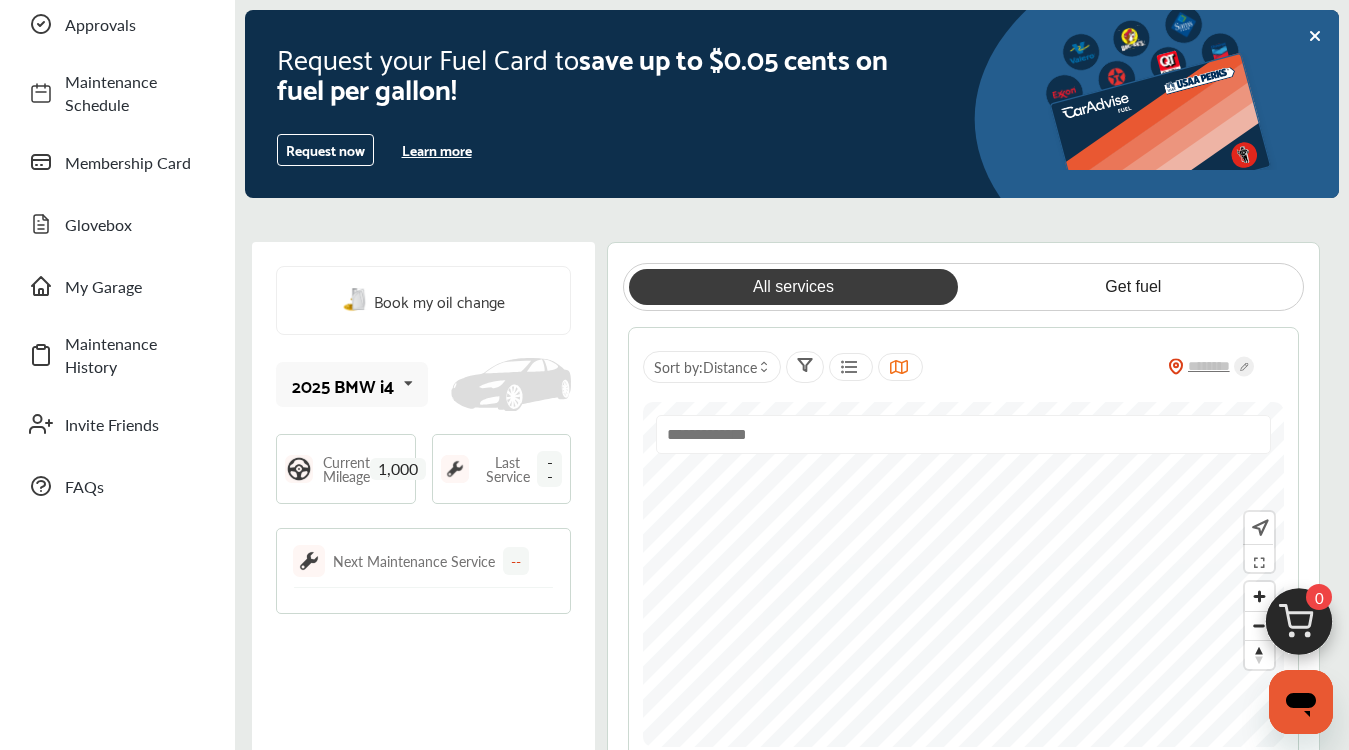 scroll, scrollTop: 199, scrollLeft: 0, axis: vertical 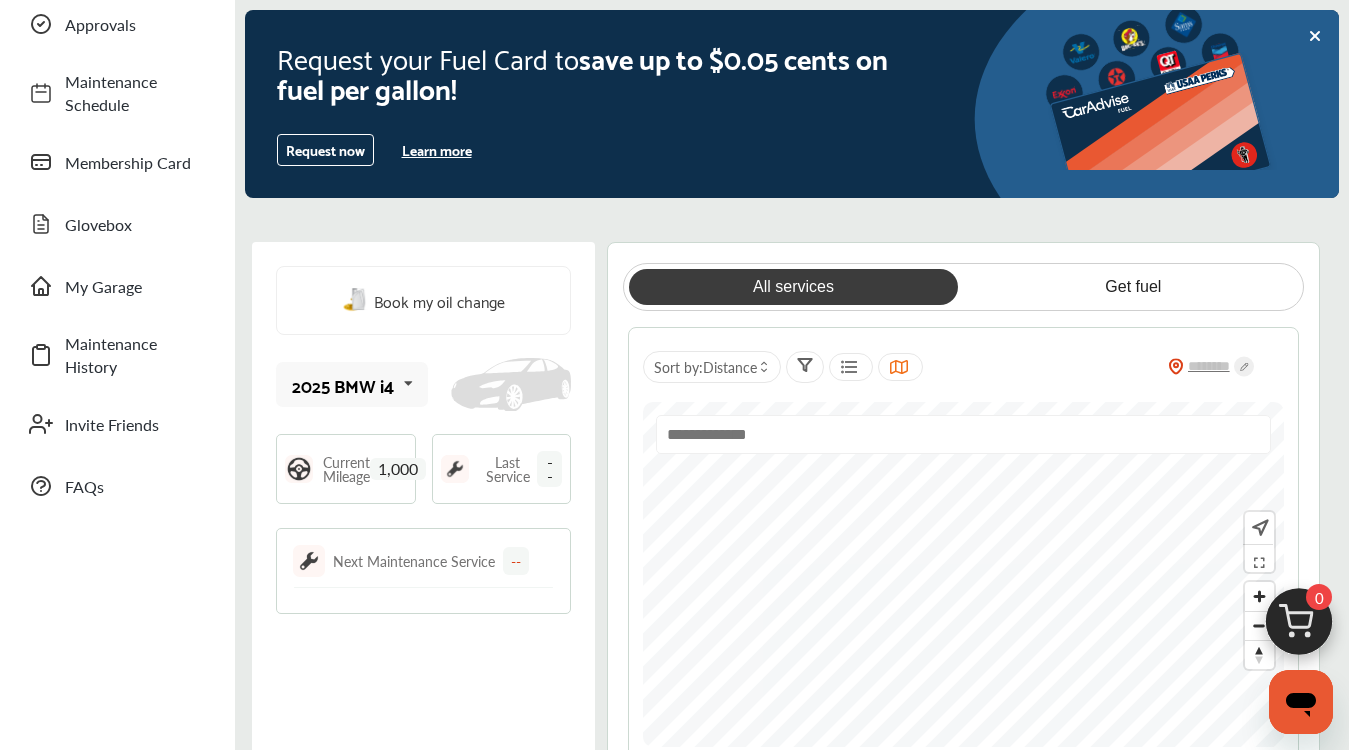 click on "Next Maintenance Service --" at bounding box center (431, 561) 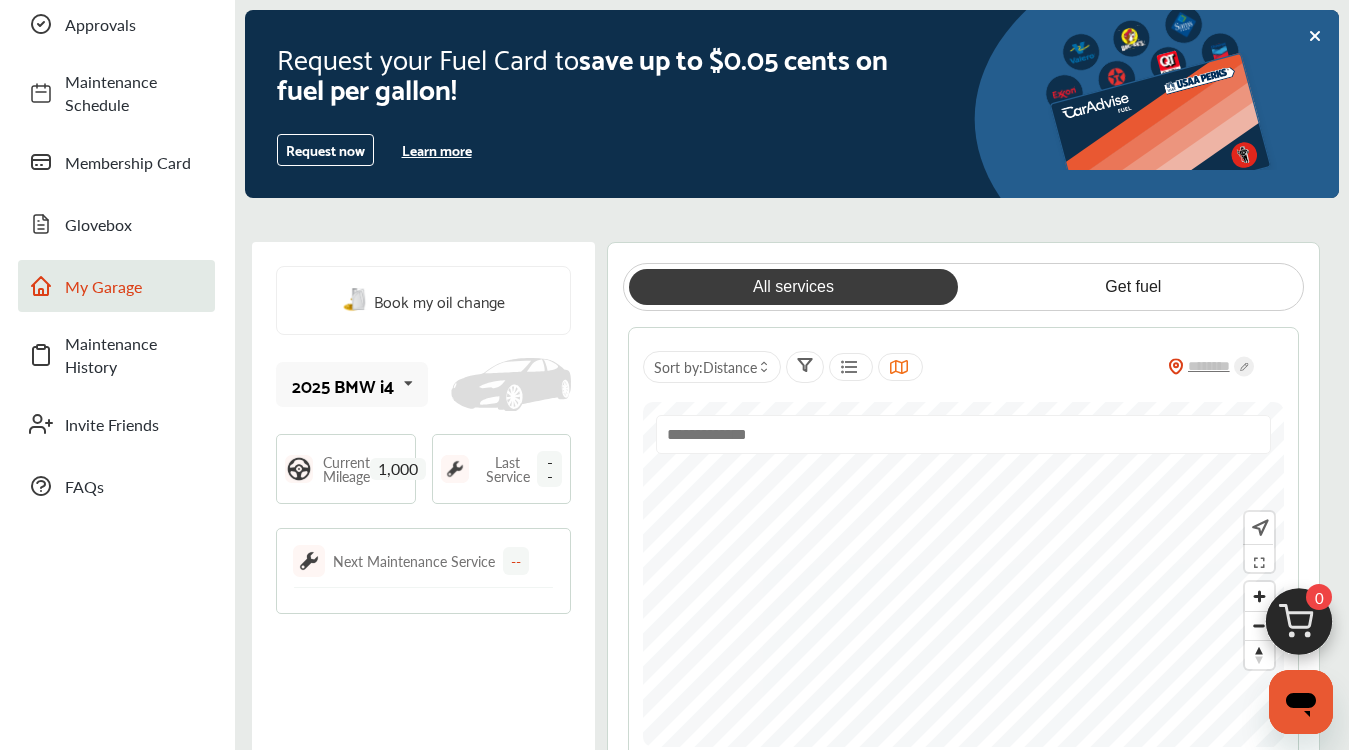 click on "My Garage" at bounding box center (135, 286) 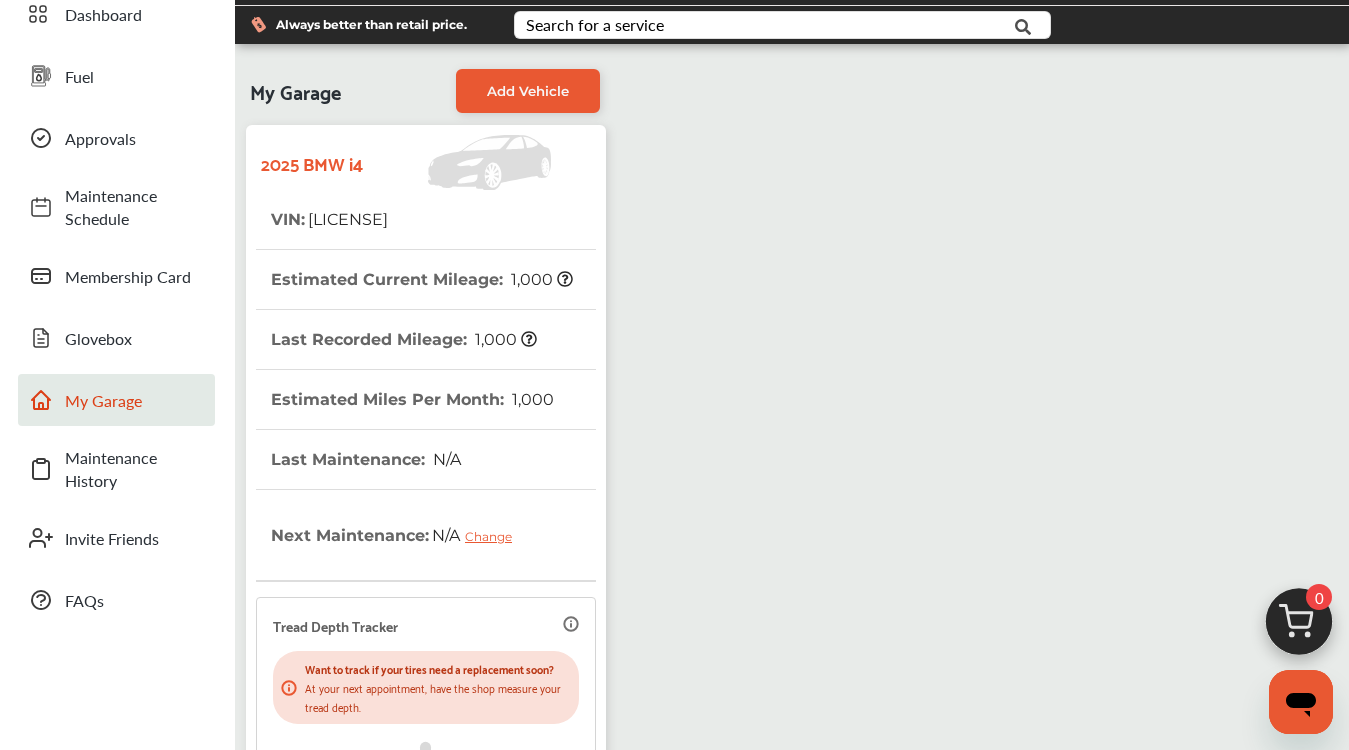 scroll, scrollTop: 95, scrollLeft: 0, axis: vertical 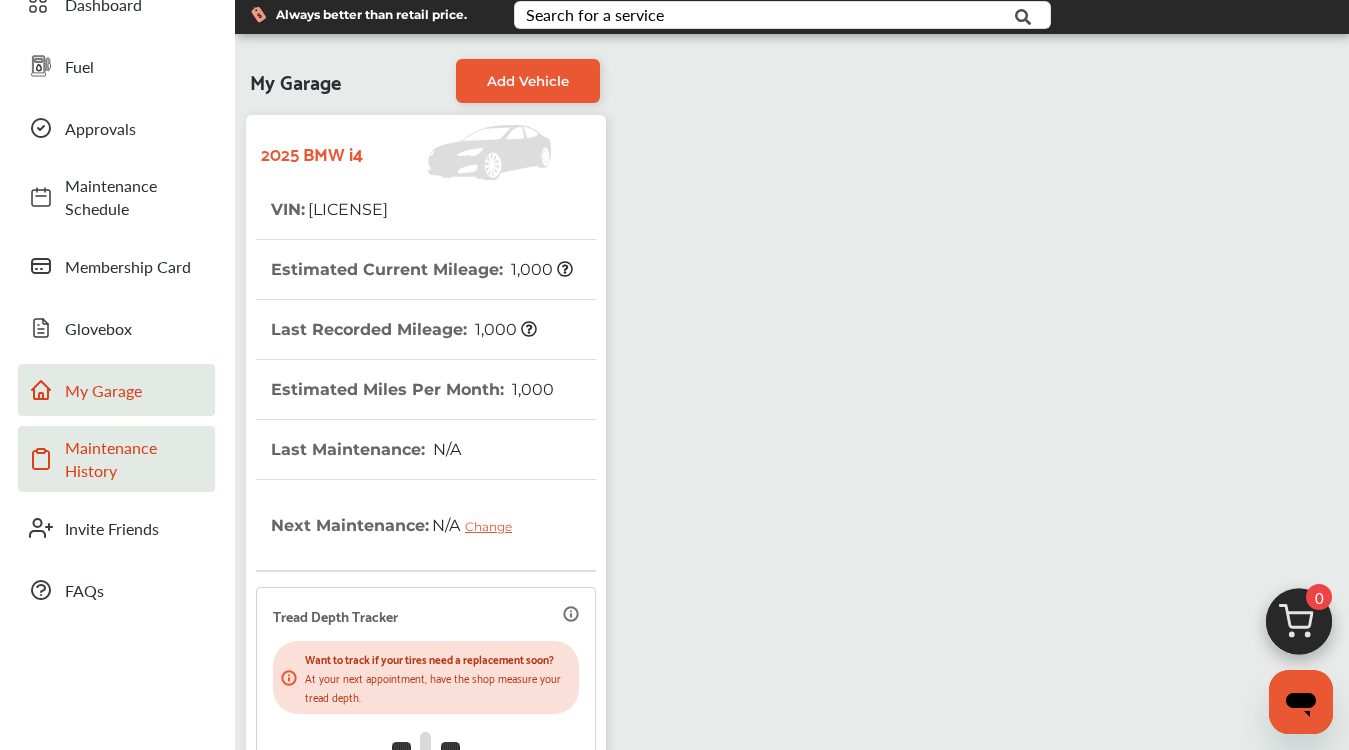 click on "Maintenance History" at bounding box center [135, 459] 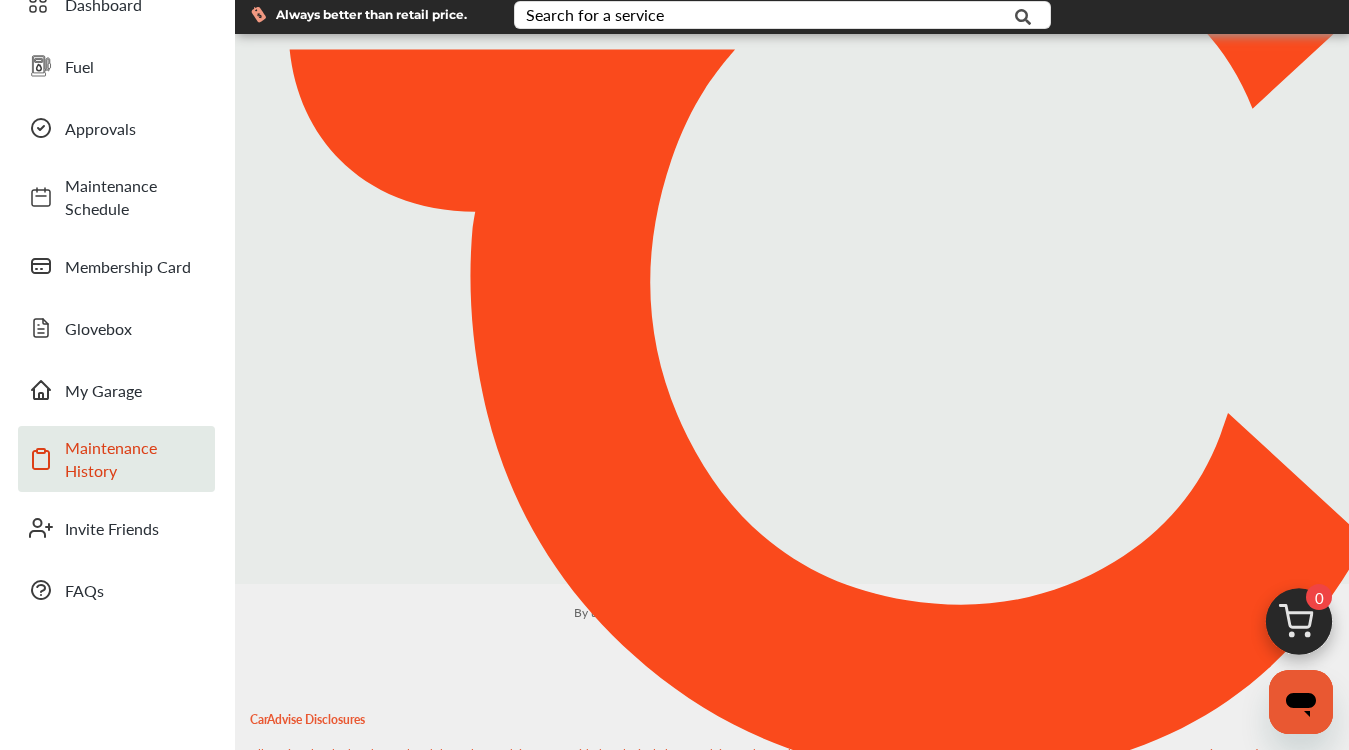 scroll, scrollTop: 0, scrollLeft: 0, axis: both 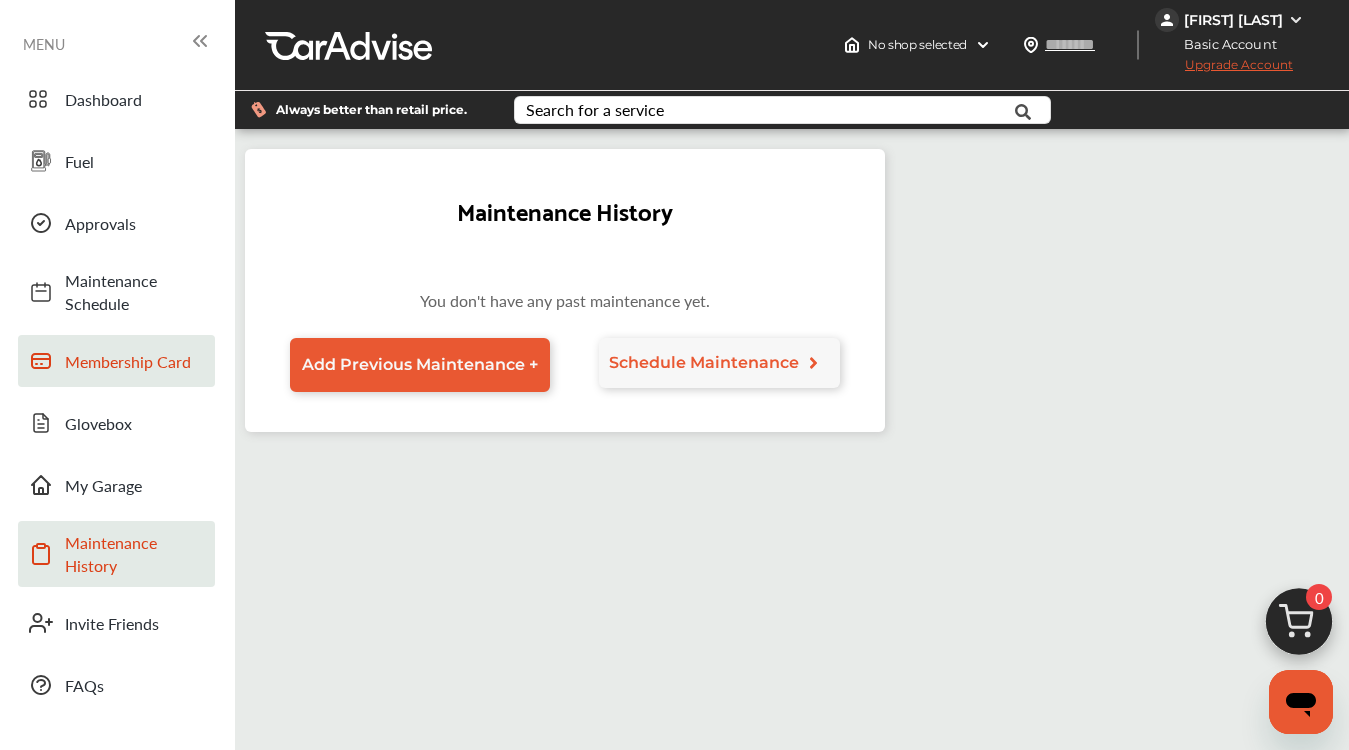 click on "Membership Card" at bounding box center [135, 361] 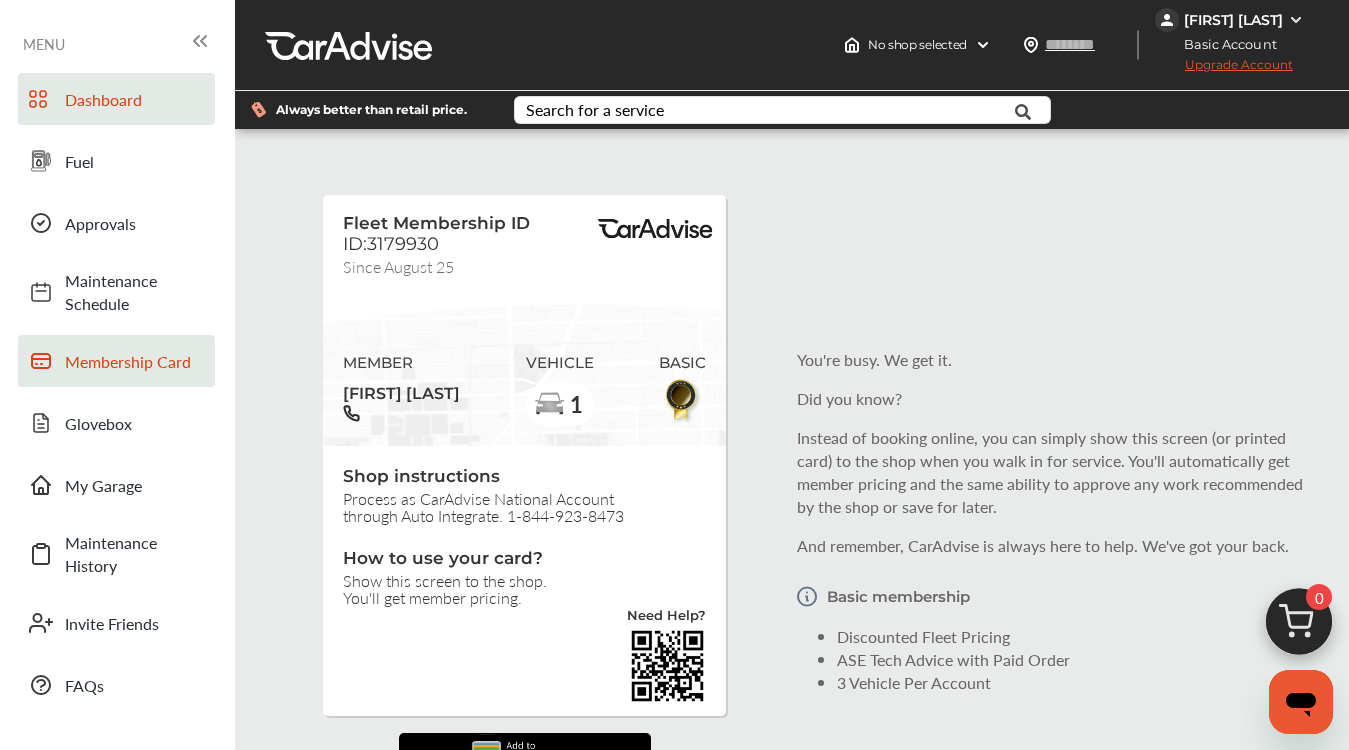 scroll, scrollTop: 0, scrollLeft: 0, axis: both 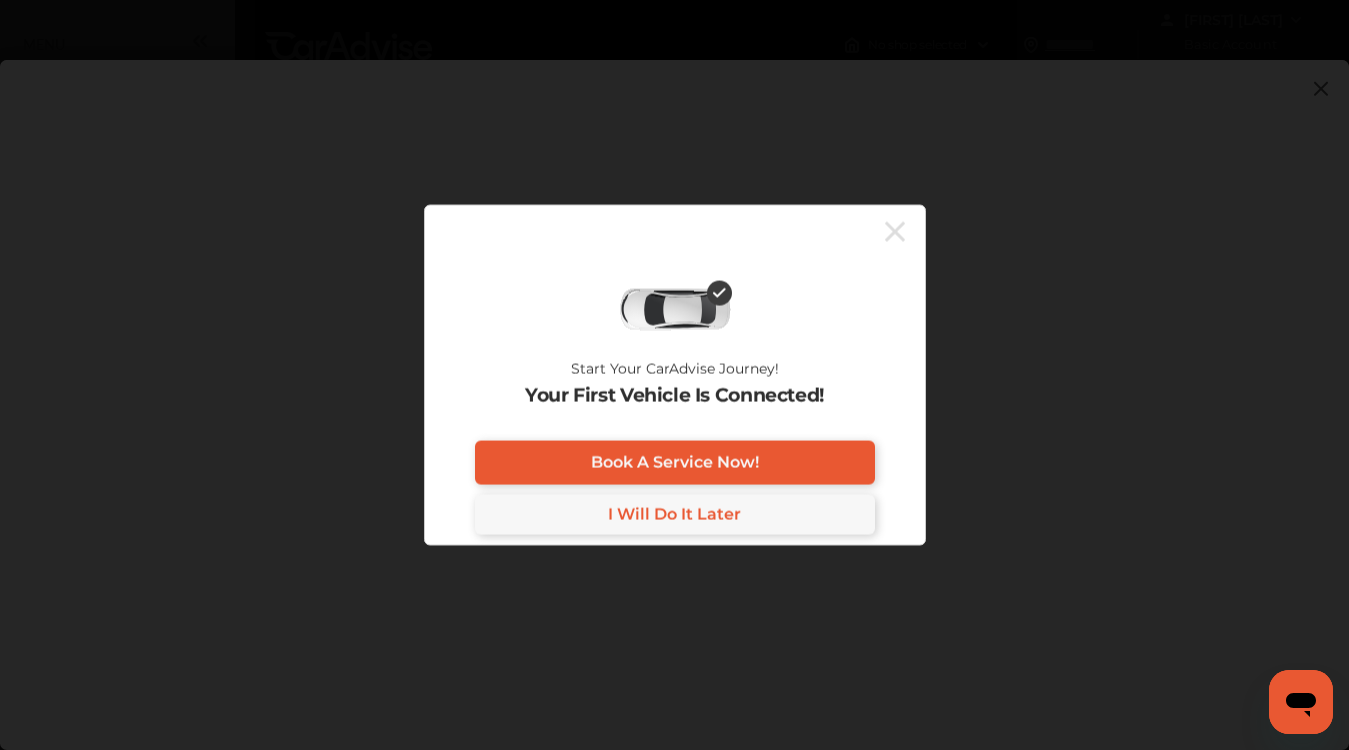 click 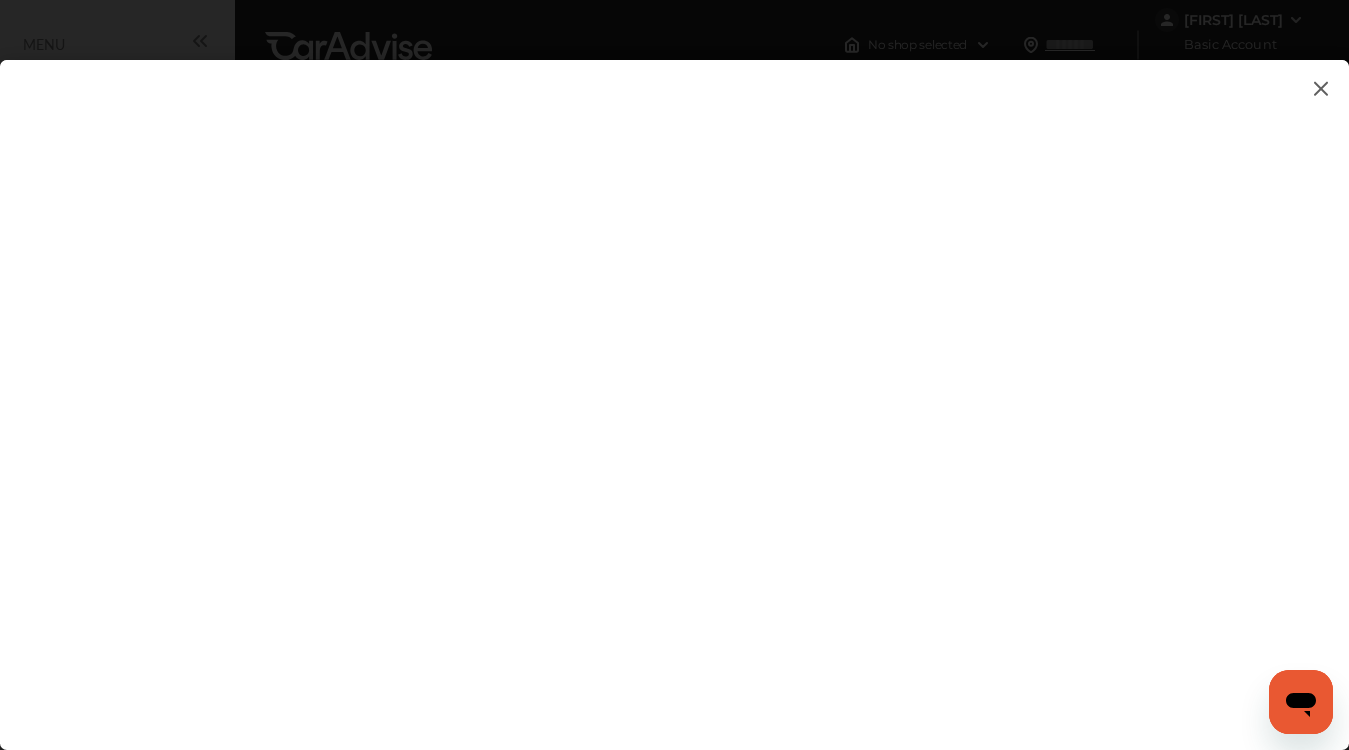 scroll, scrollTop: 0, scrollLeft: 0, axis: both 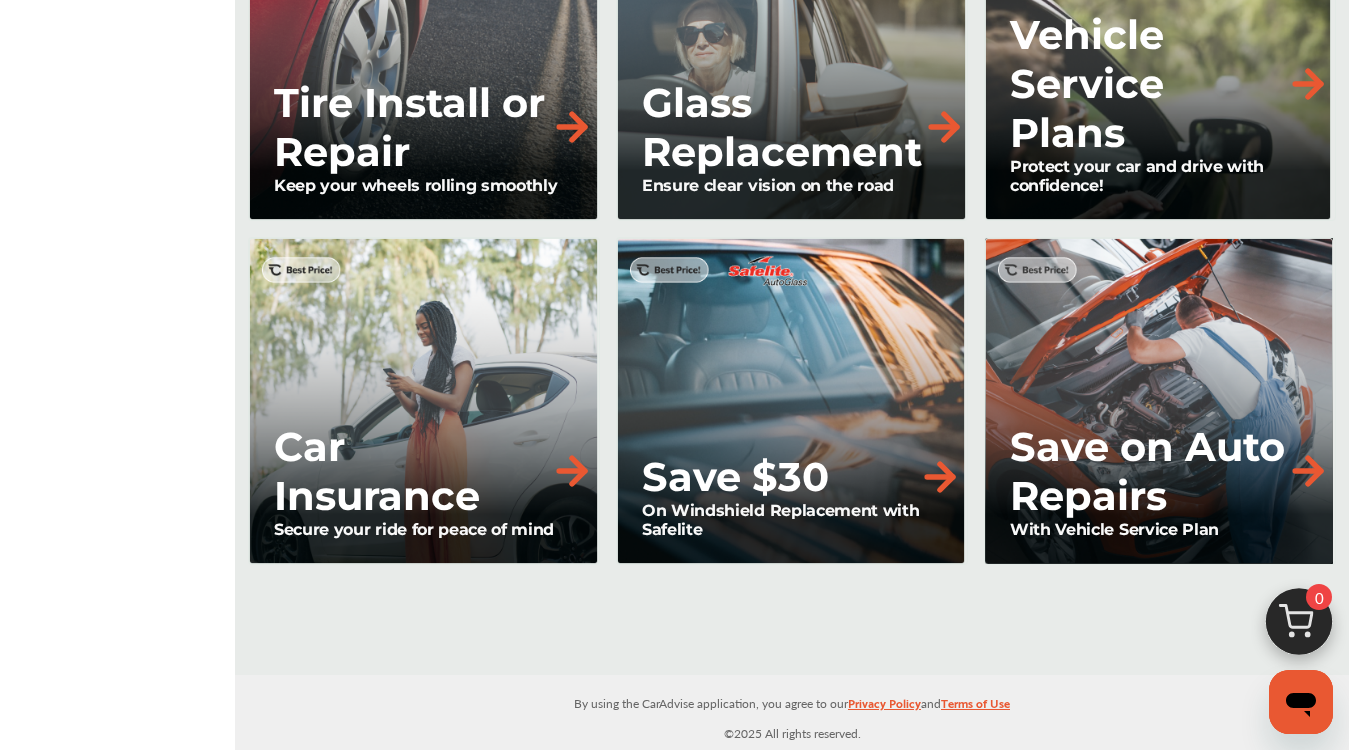 click on "Vehicle Service Plans" at bounding box center [1148, 83] 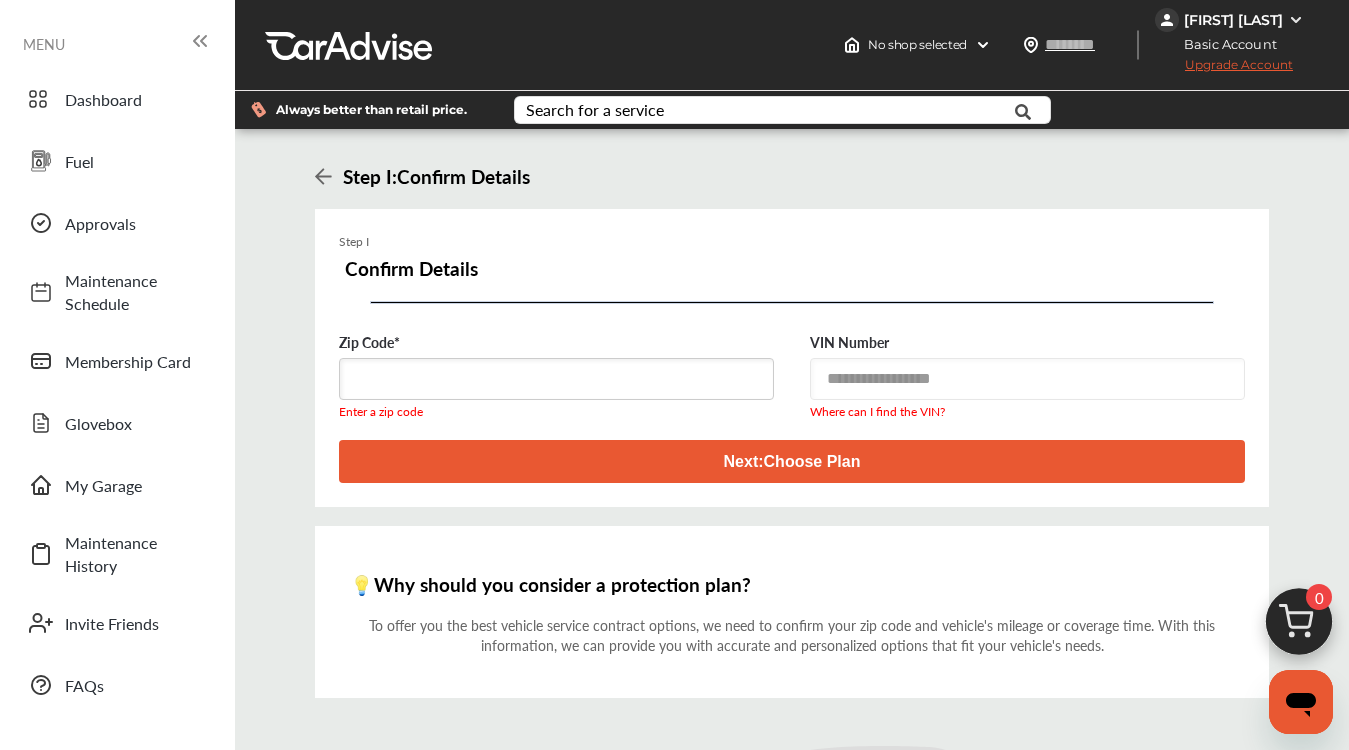 scroll, scrollTop: 0, scrollLeft: 0, axis: both 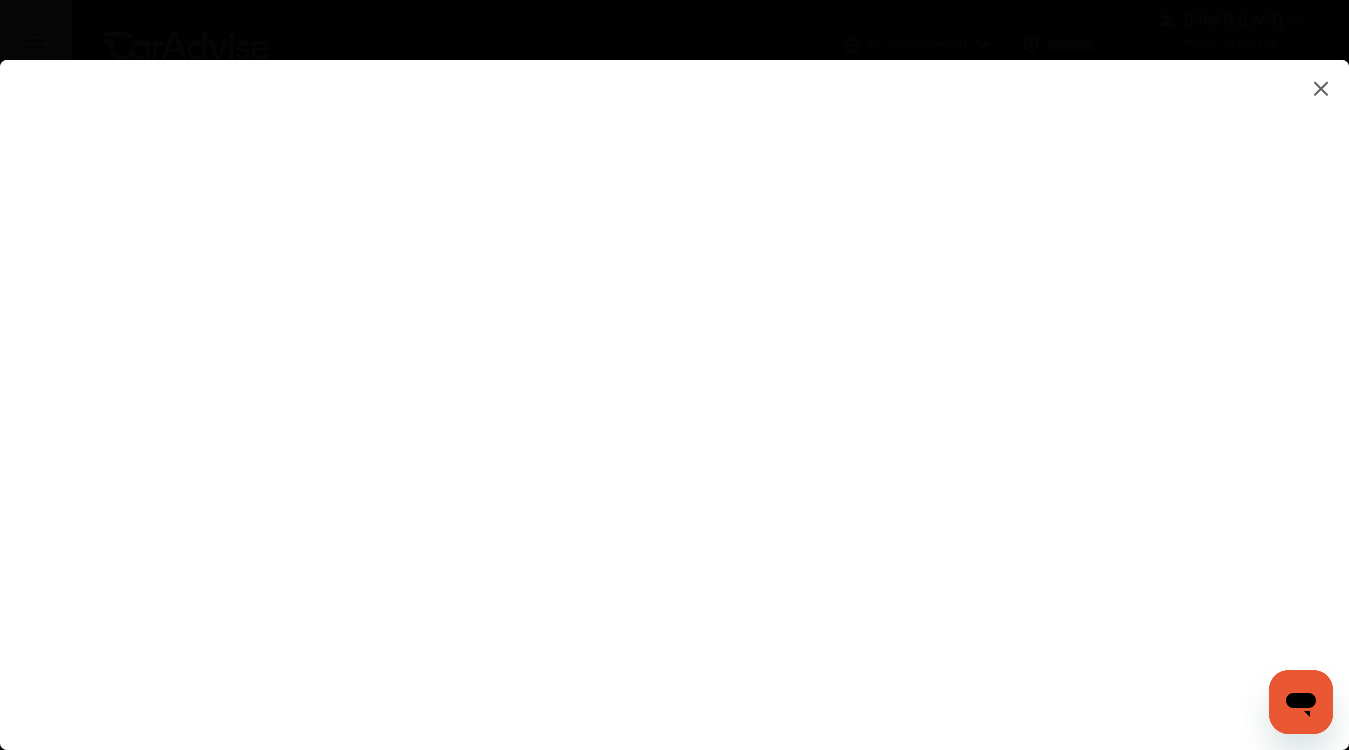 click at bounding box center (1321, 88) 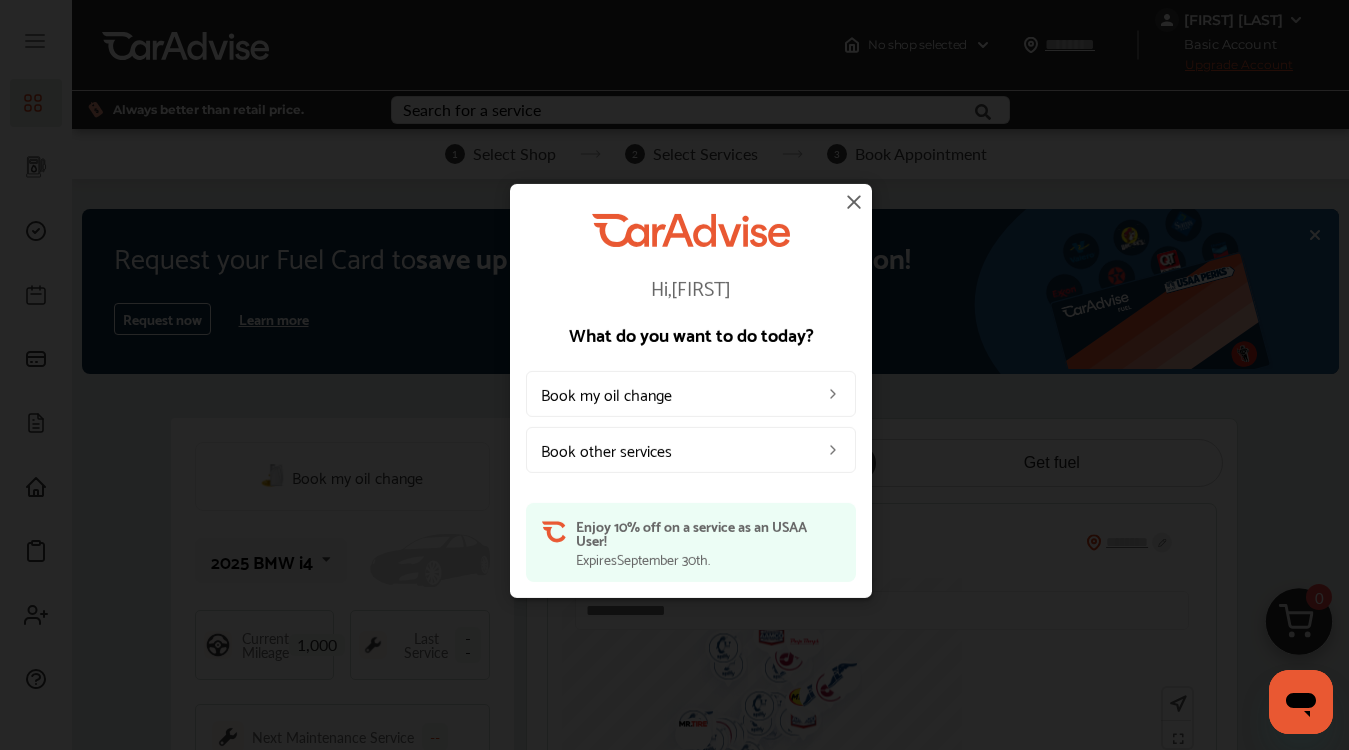 click at bounding box center (854, 202) 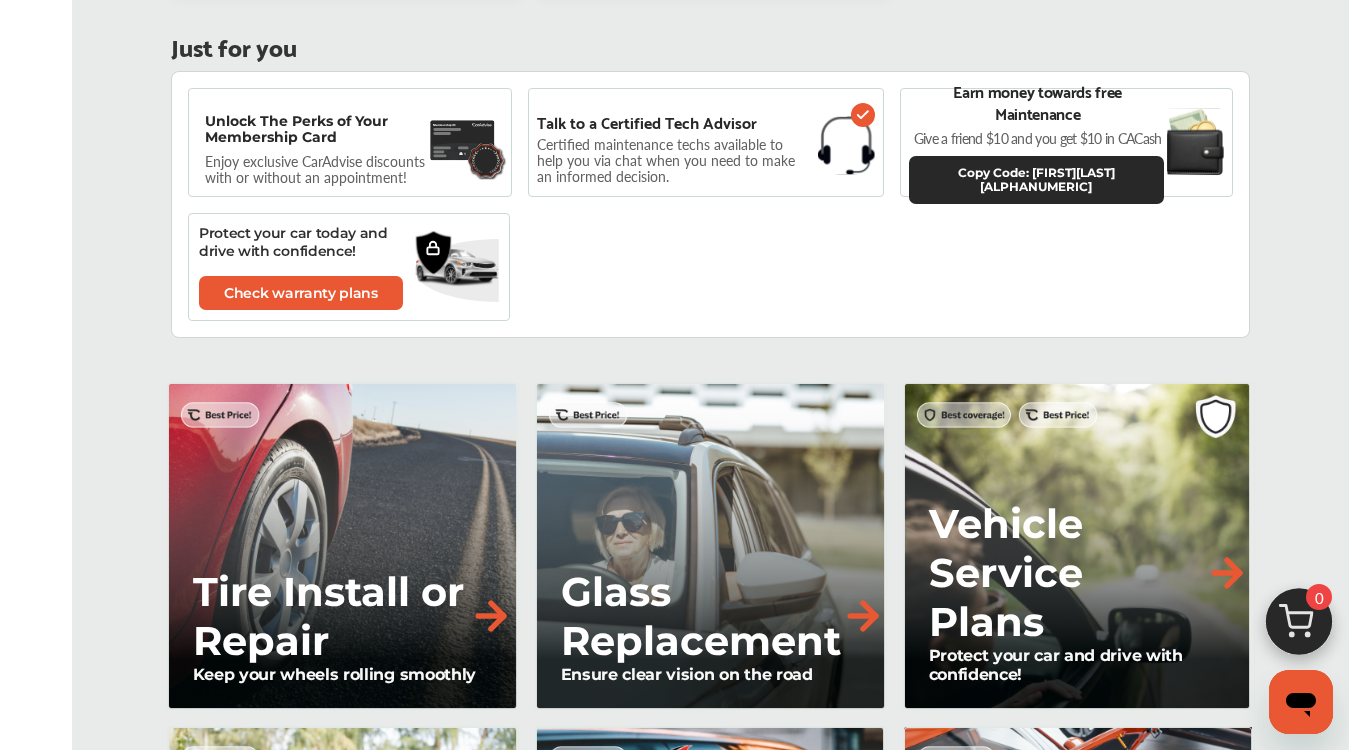scroll, scrollTop: 1571, scrollLeft: 0, axis: vertical 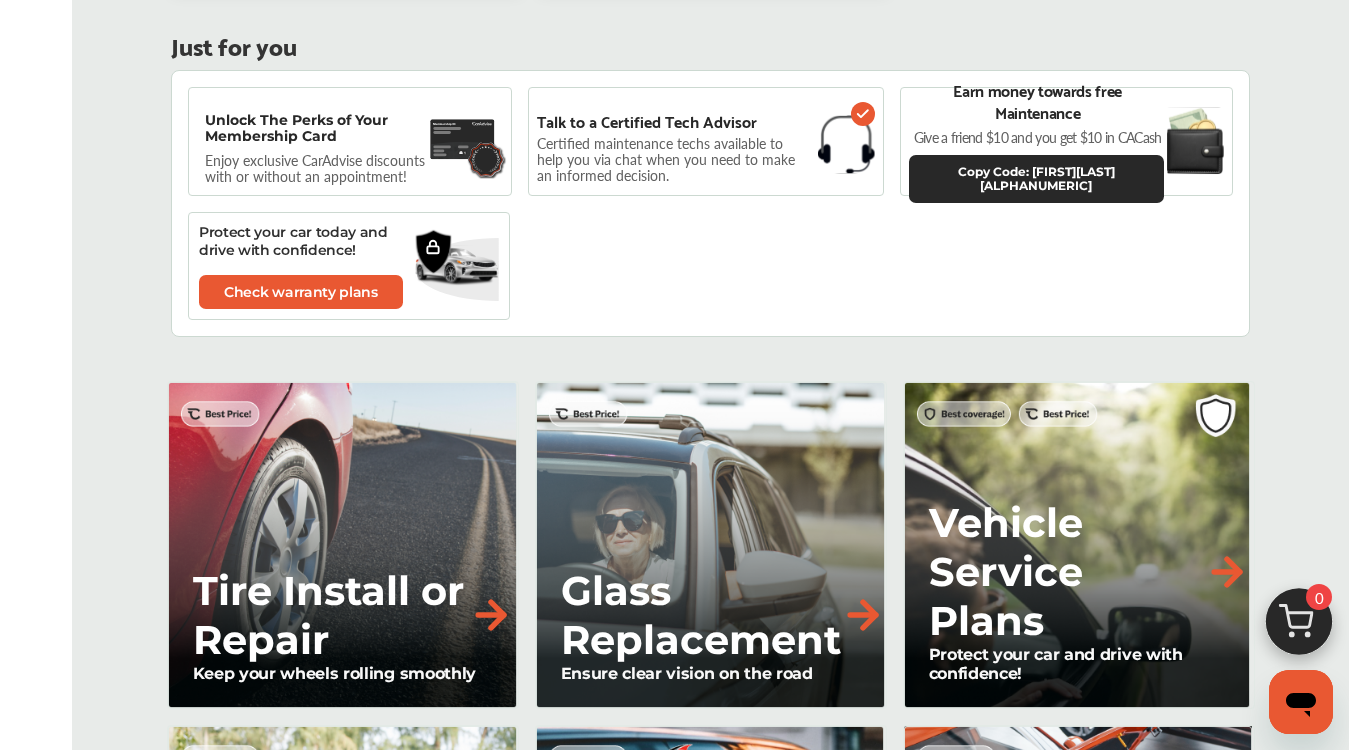 click on "Unlock The Perks of Your Membership Card Enjoy exclusive CarAdvise discounts with or without an appointment!" at bounding box center (350, 141) 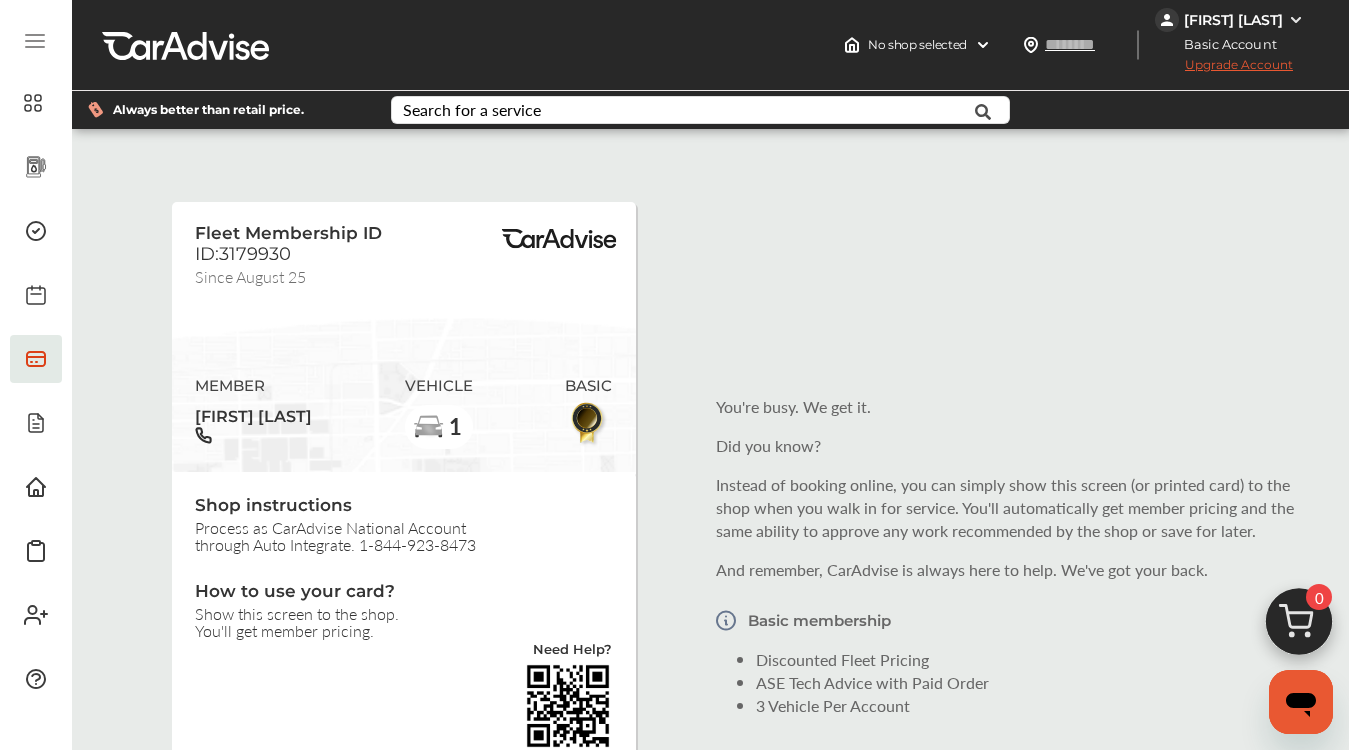 scroll, scrollTop: 0, scrollLeft: 0, axis: both 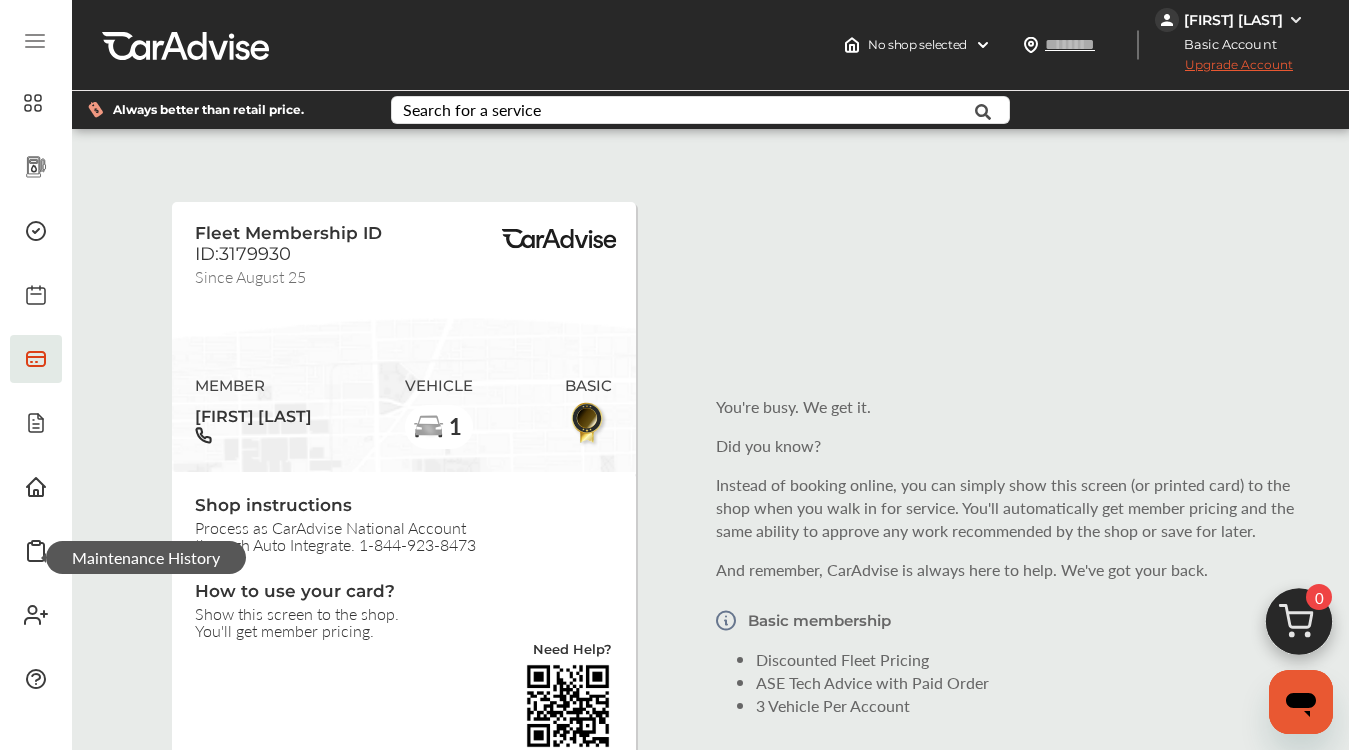 click on "Maintenance History" at bounding box center [146, 557] 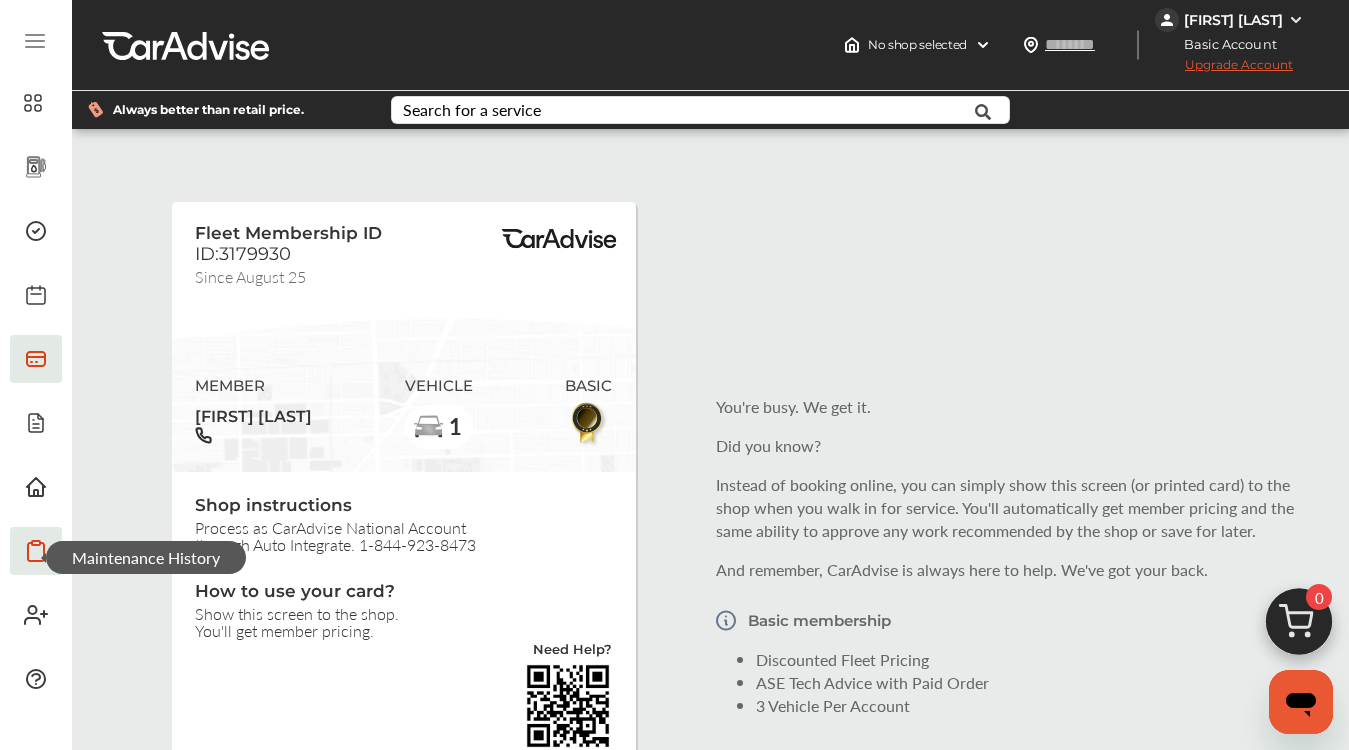 click 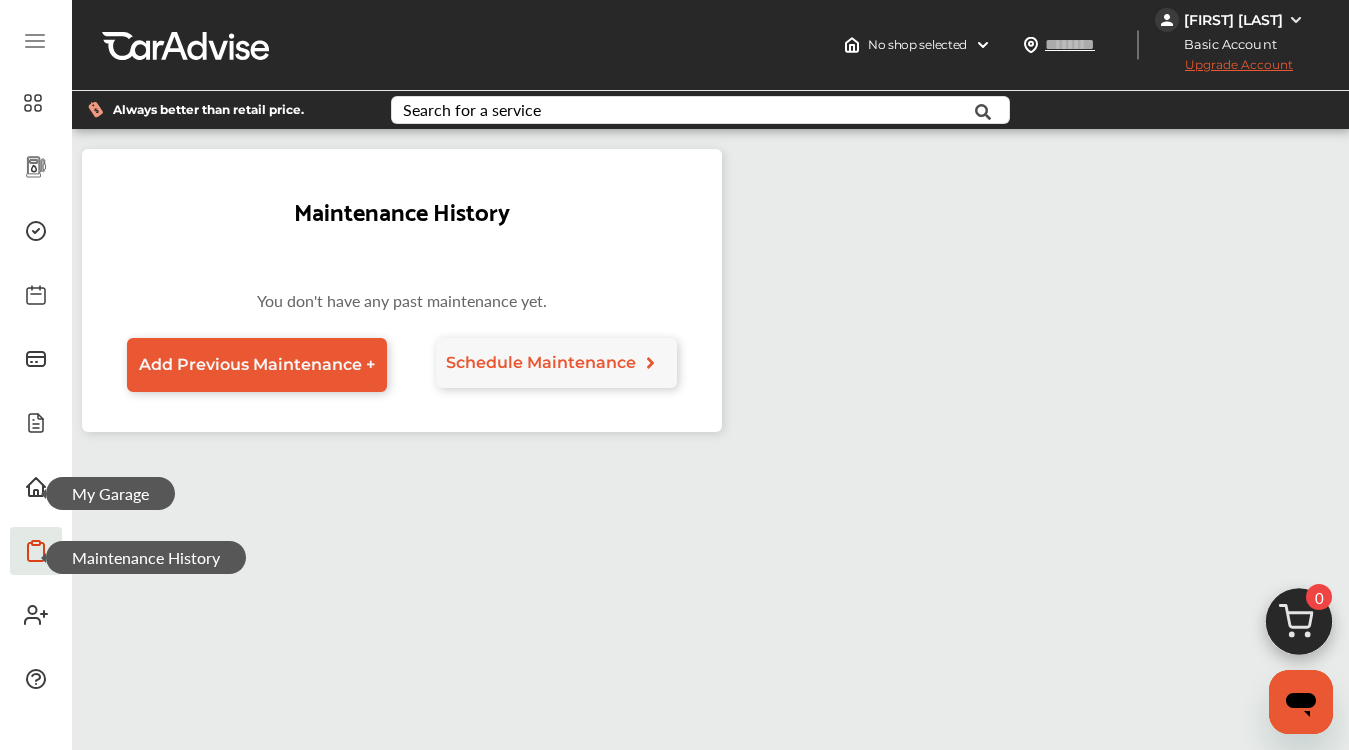click on "My Garage" at bounding box center (110, 493) 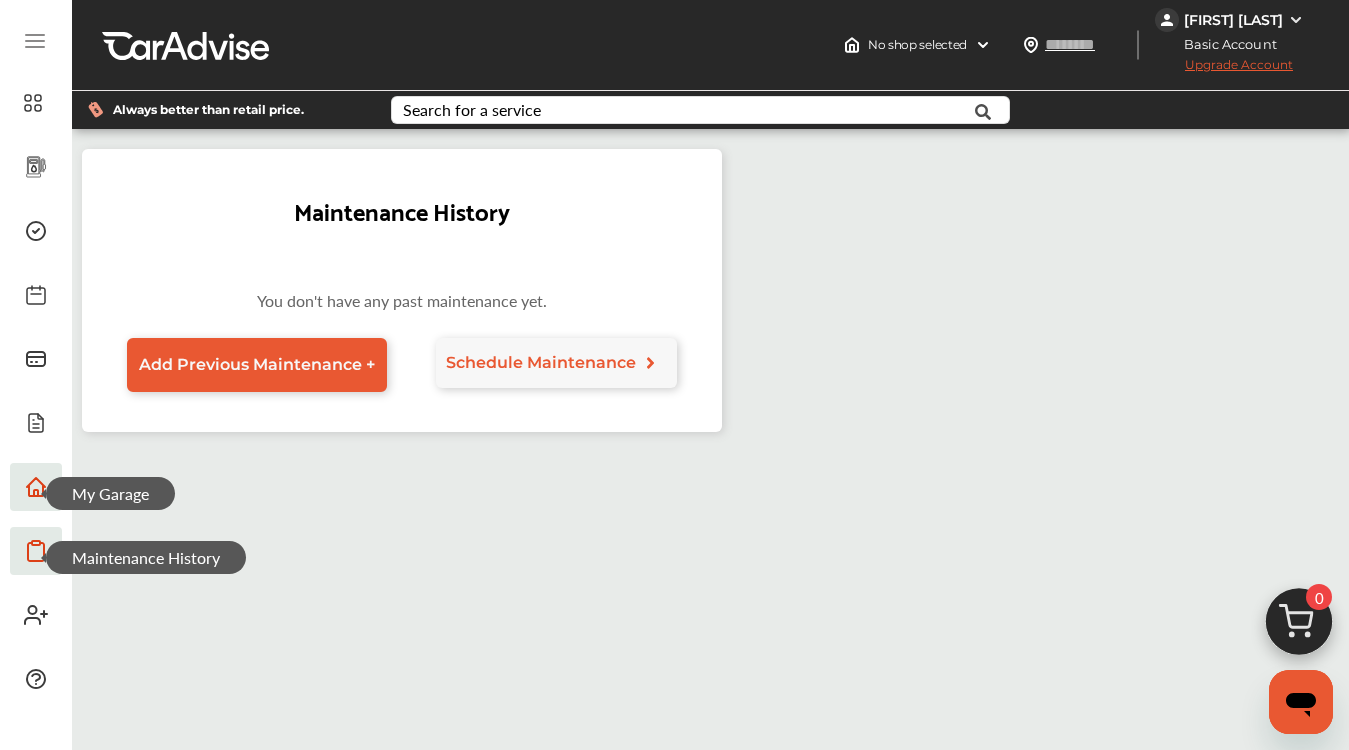 click 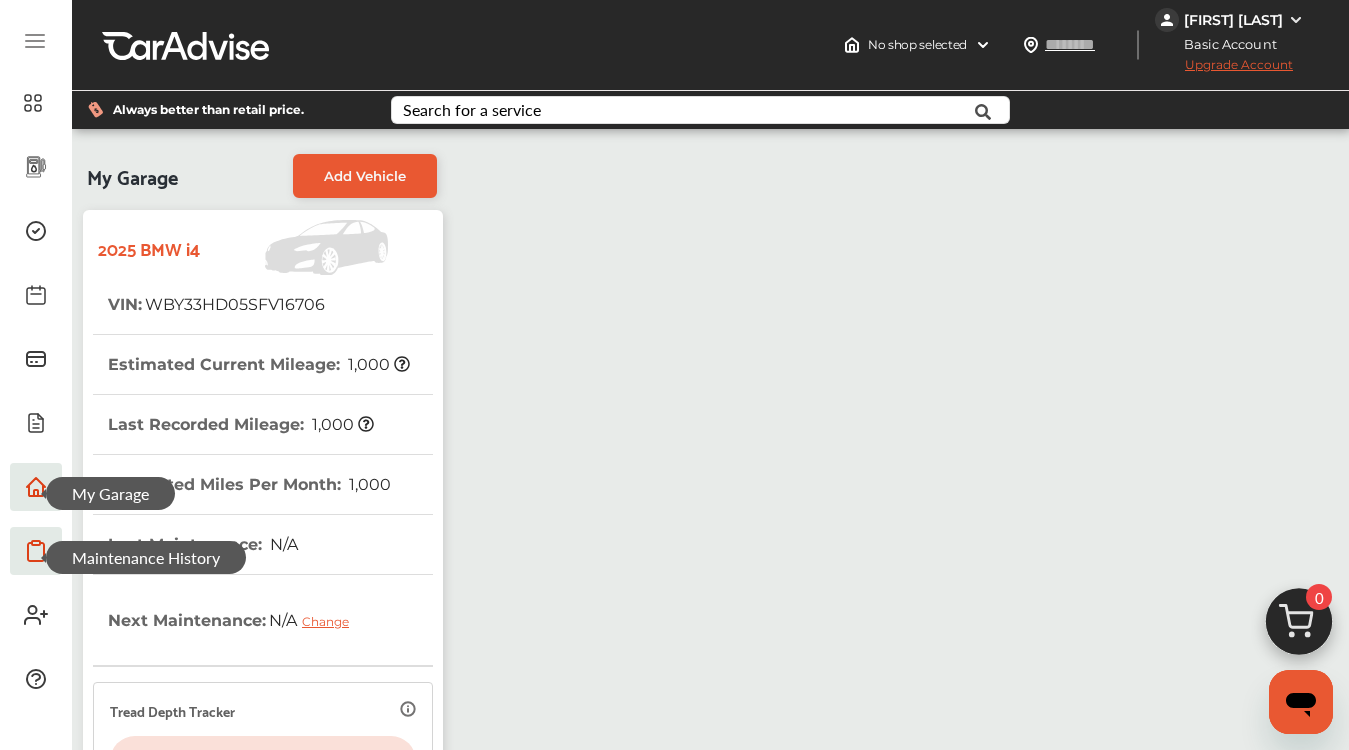 click on "WBY33HD05SFV16706" at bounding box center (233, 304) 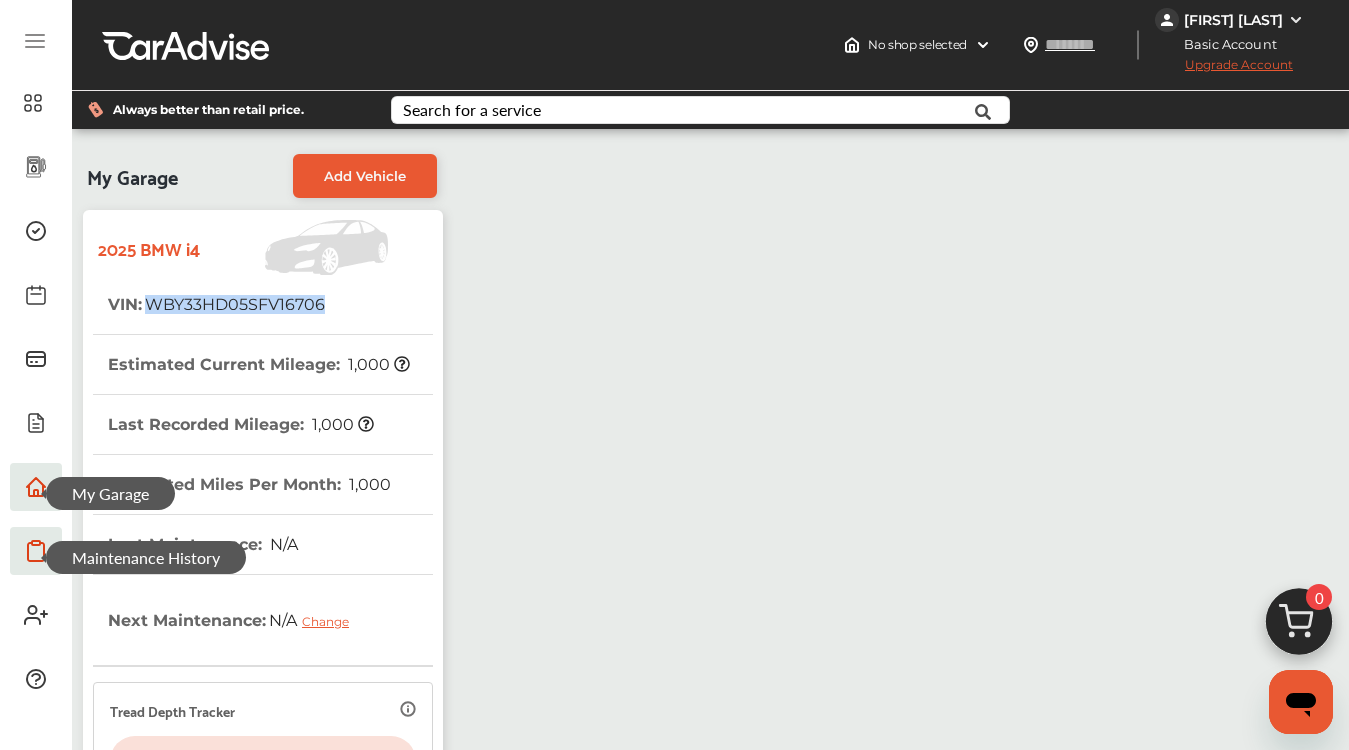 click on "WBY33HD05SFV16706" at bounding box center [233, 304] 